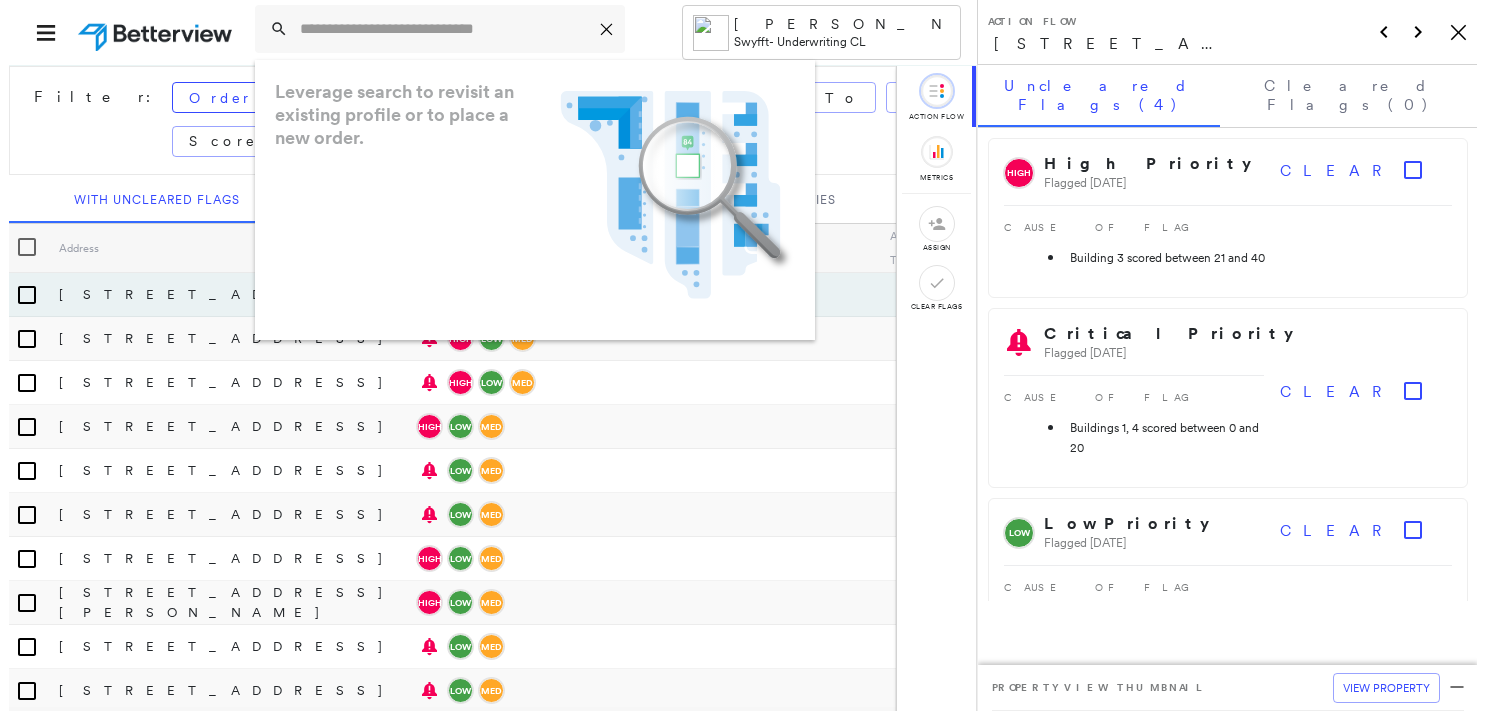 scroll, scrollTop: 0, scrollLeft: 0, axis: both 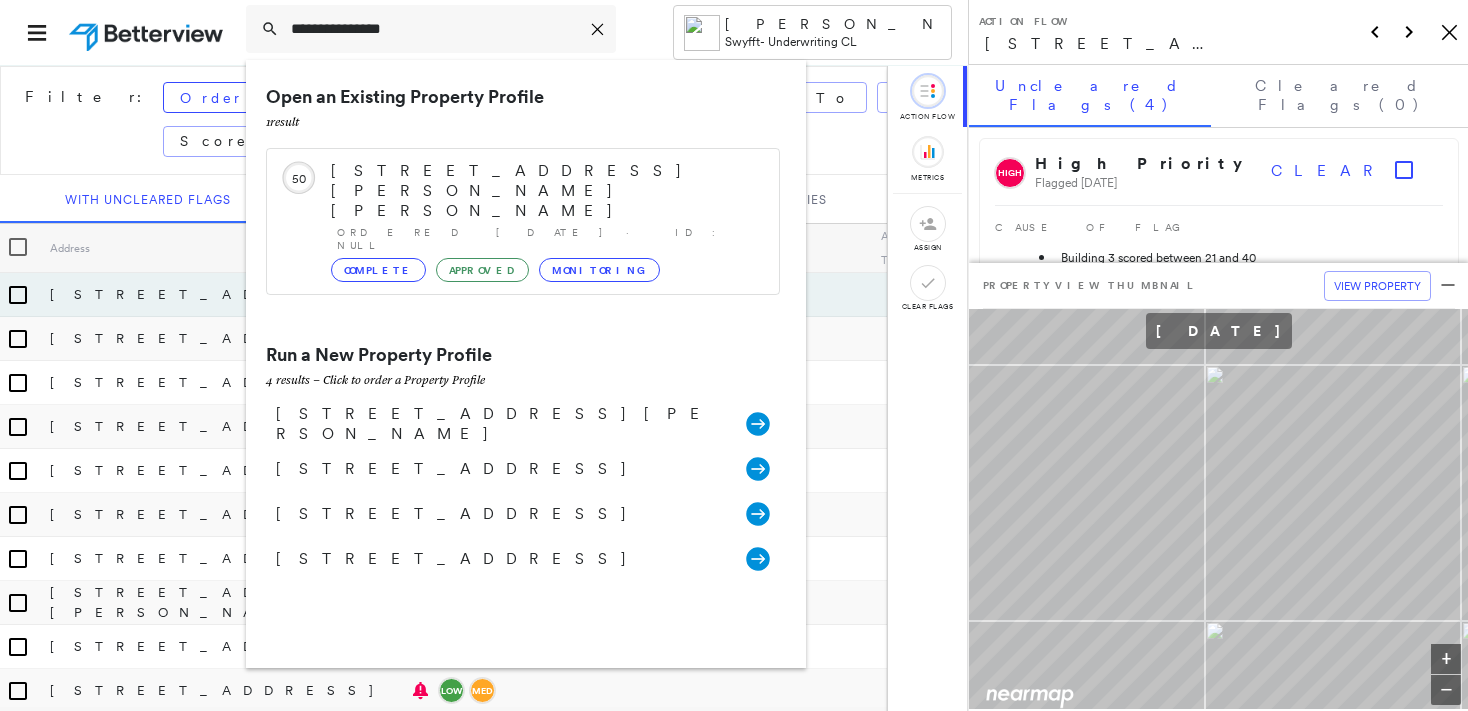 type on "**********" 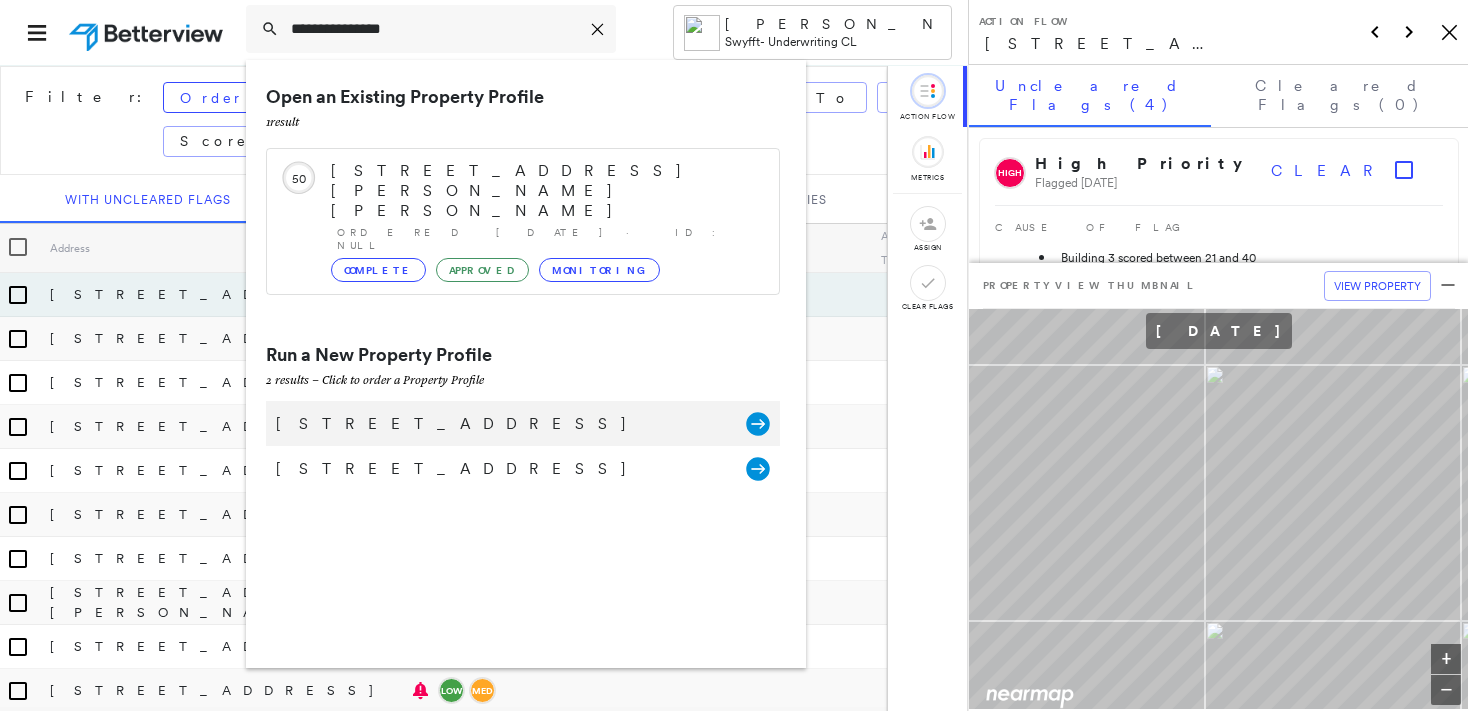 click on "[STREET_ADDRESS]" at bounding box center [501, 424] 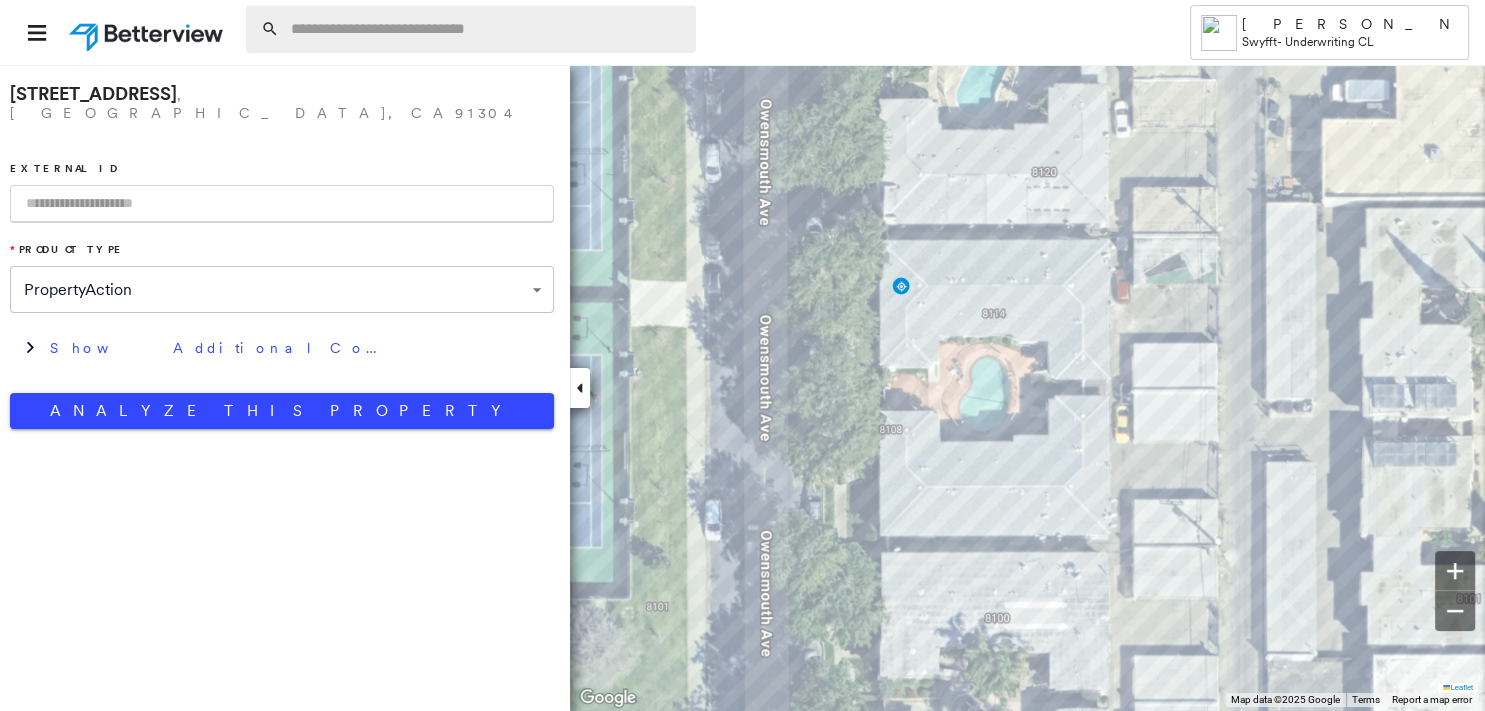 click at bounding box center (487, 29) 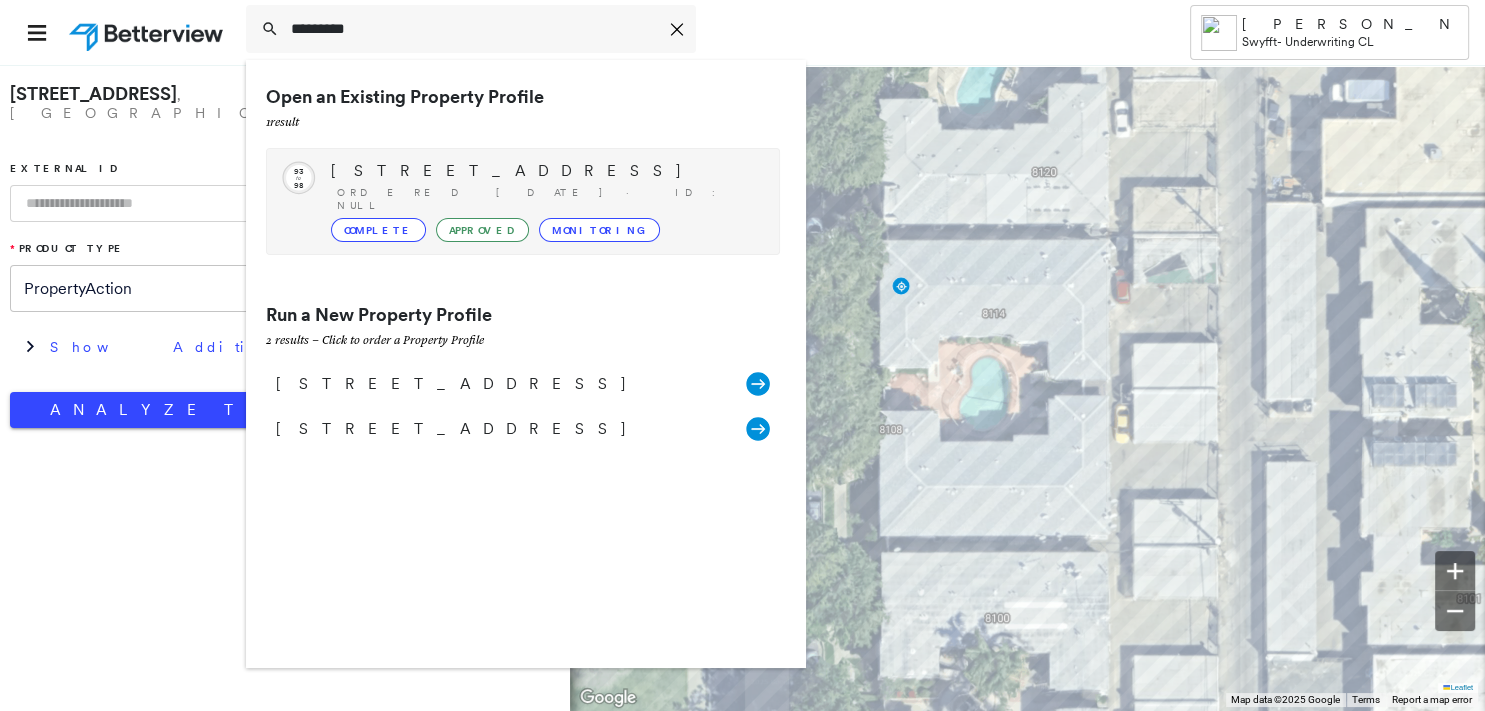 type on "*********" 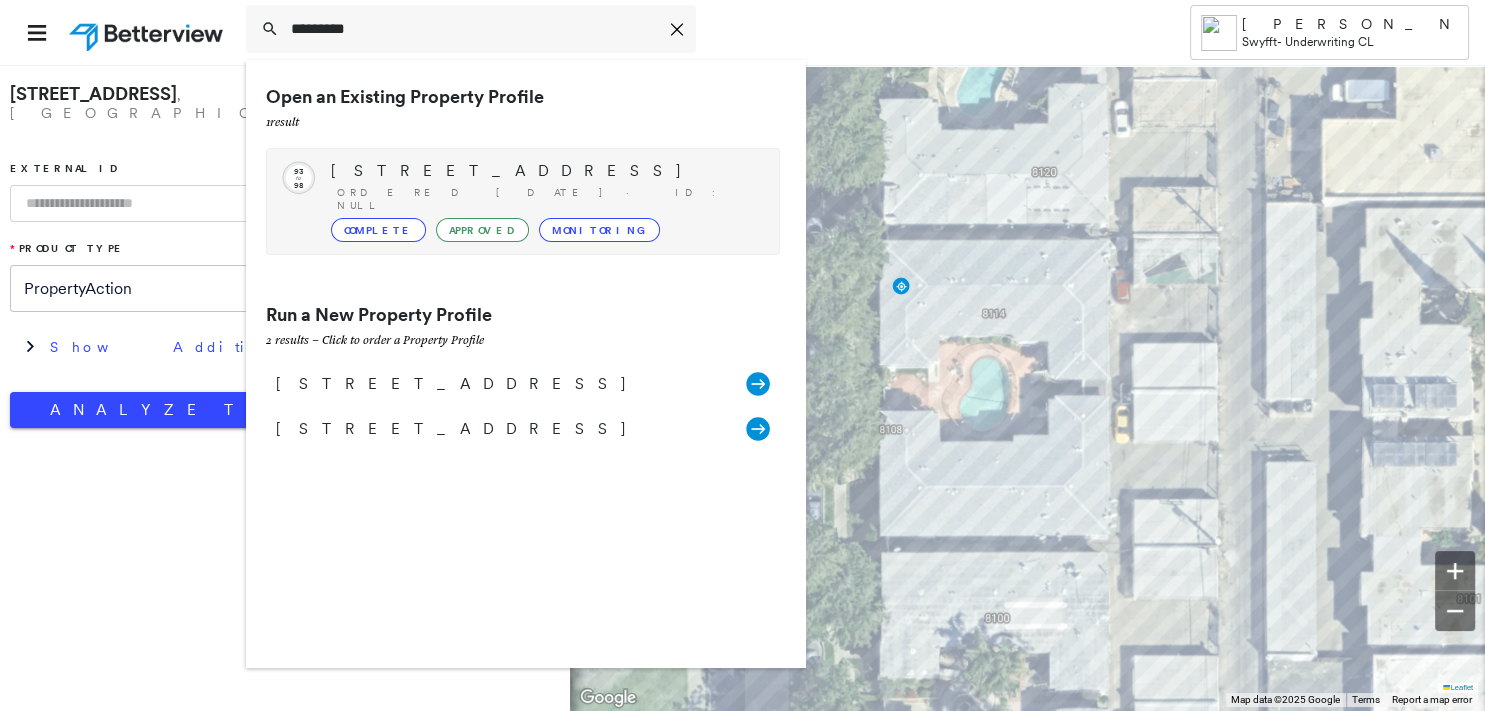 click on "Complete" at bounding box center (378, 230) 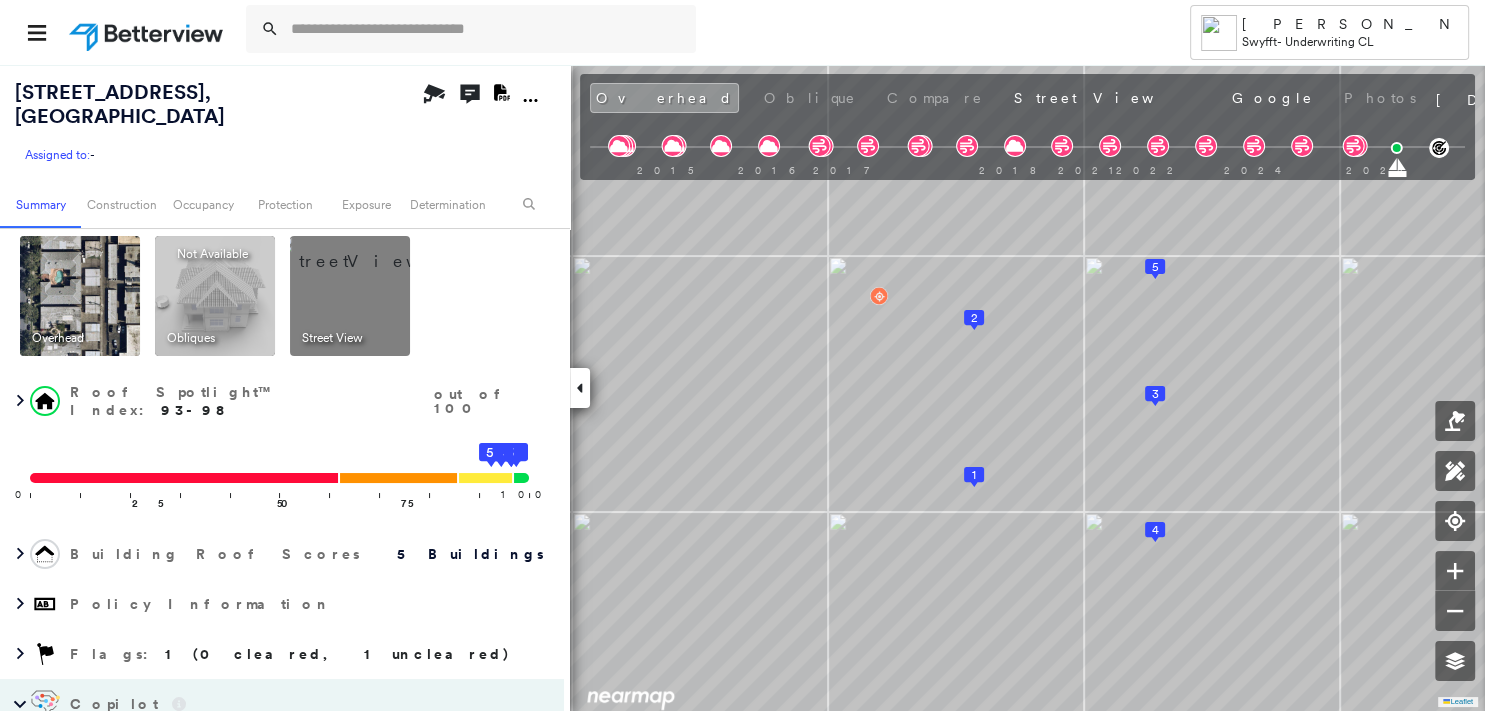 scroll, scrollTop: 0, scrollLeft: 0, axis: both 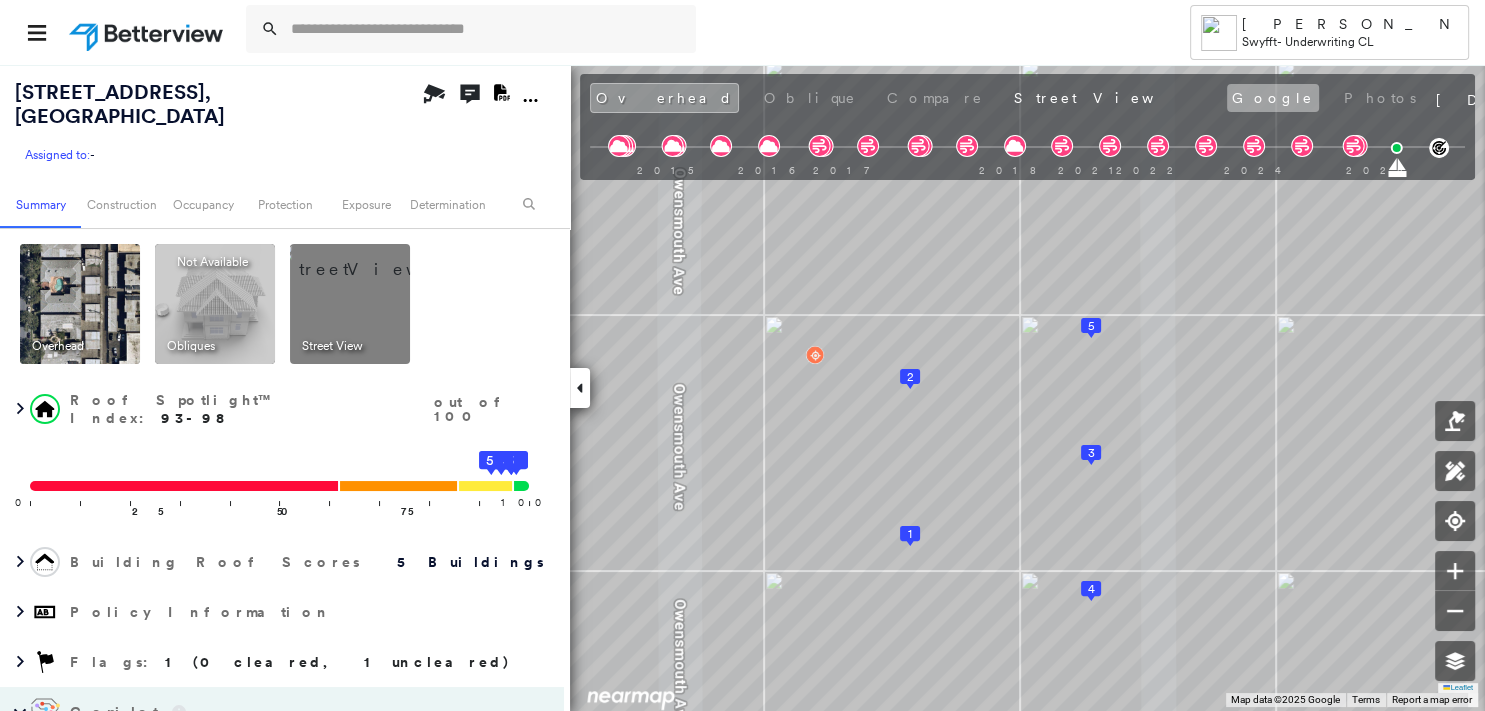 click on "Google" at bounding box center [1273, 98] 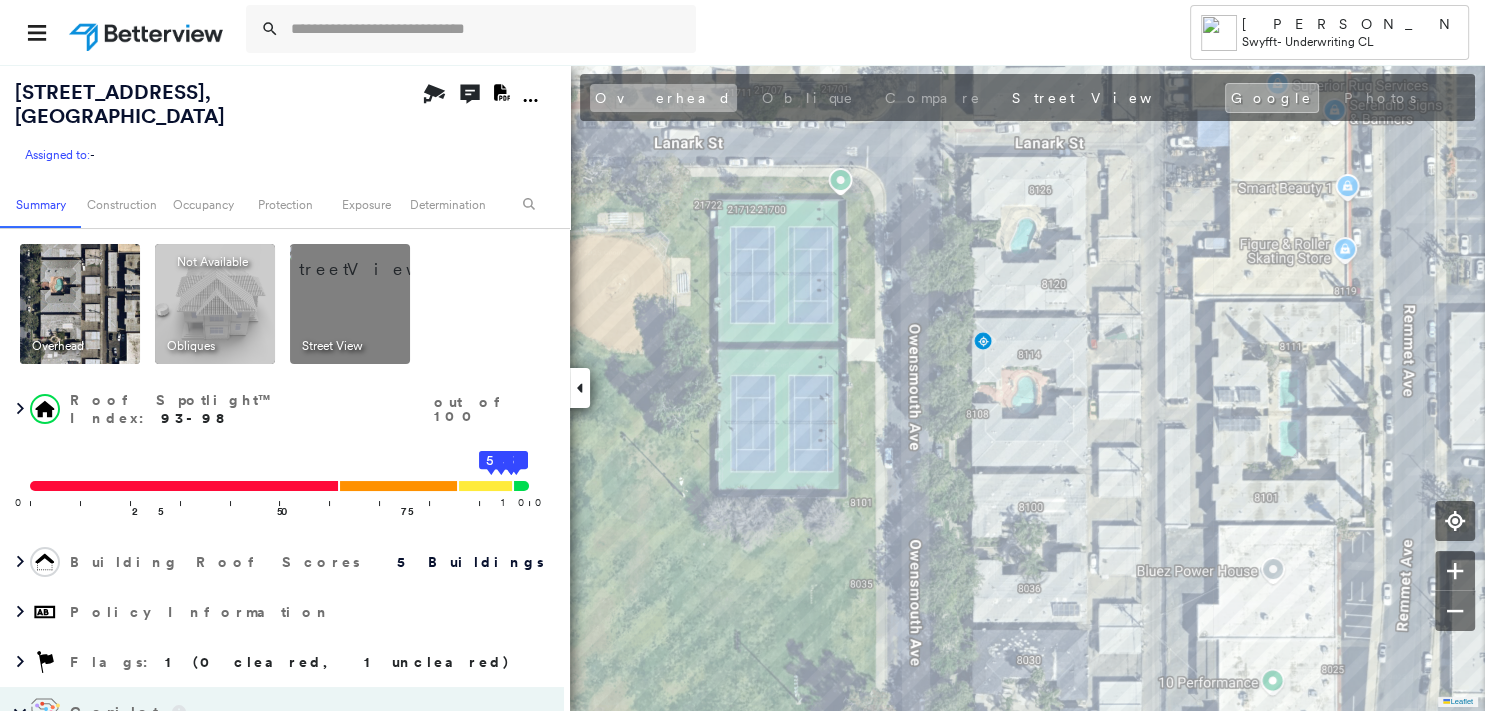 click on "Overhead" at bounding box center [663, 98] 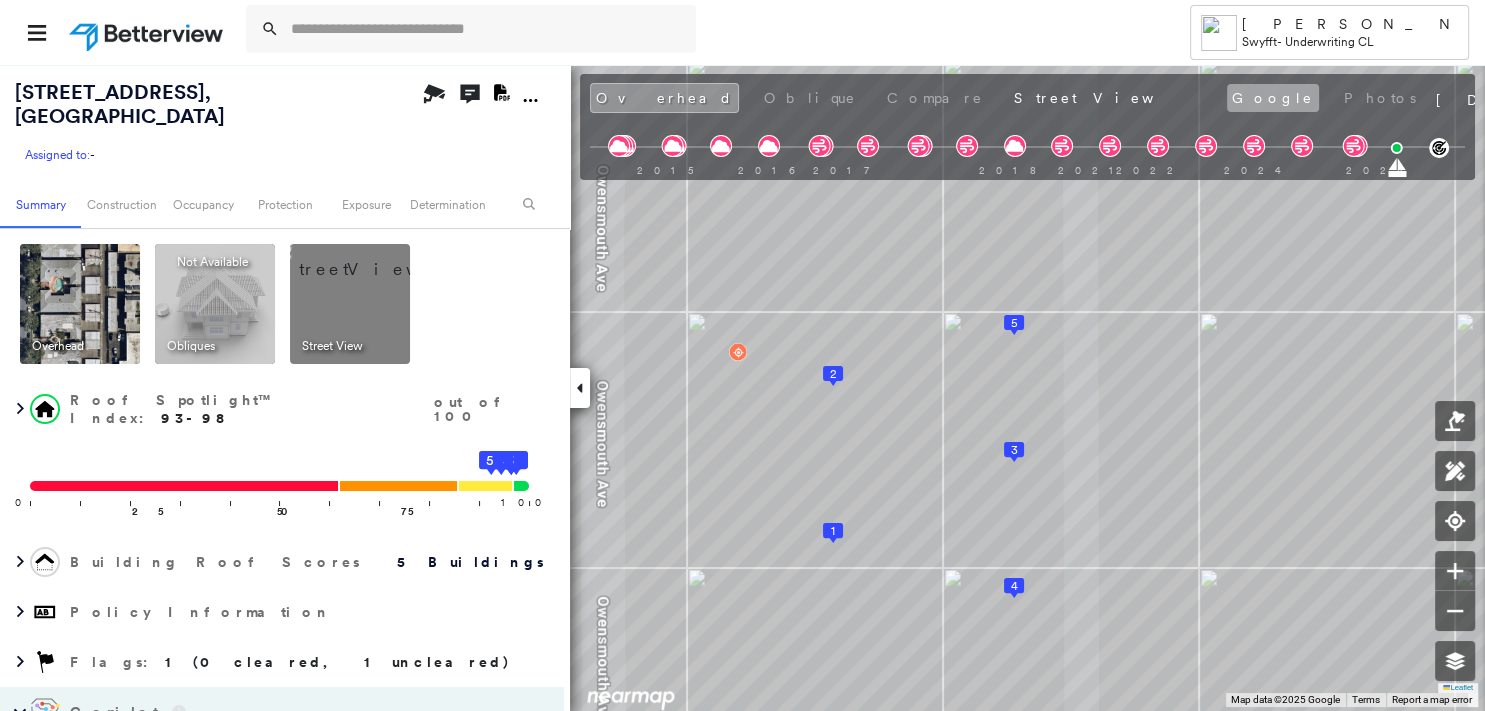click on "Google" at bounding box center (1273, 98) 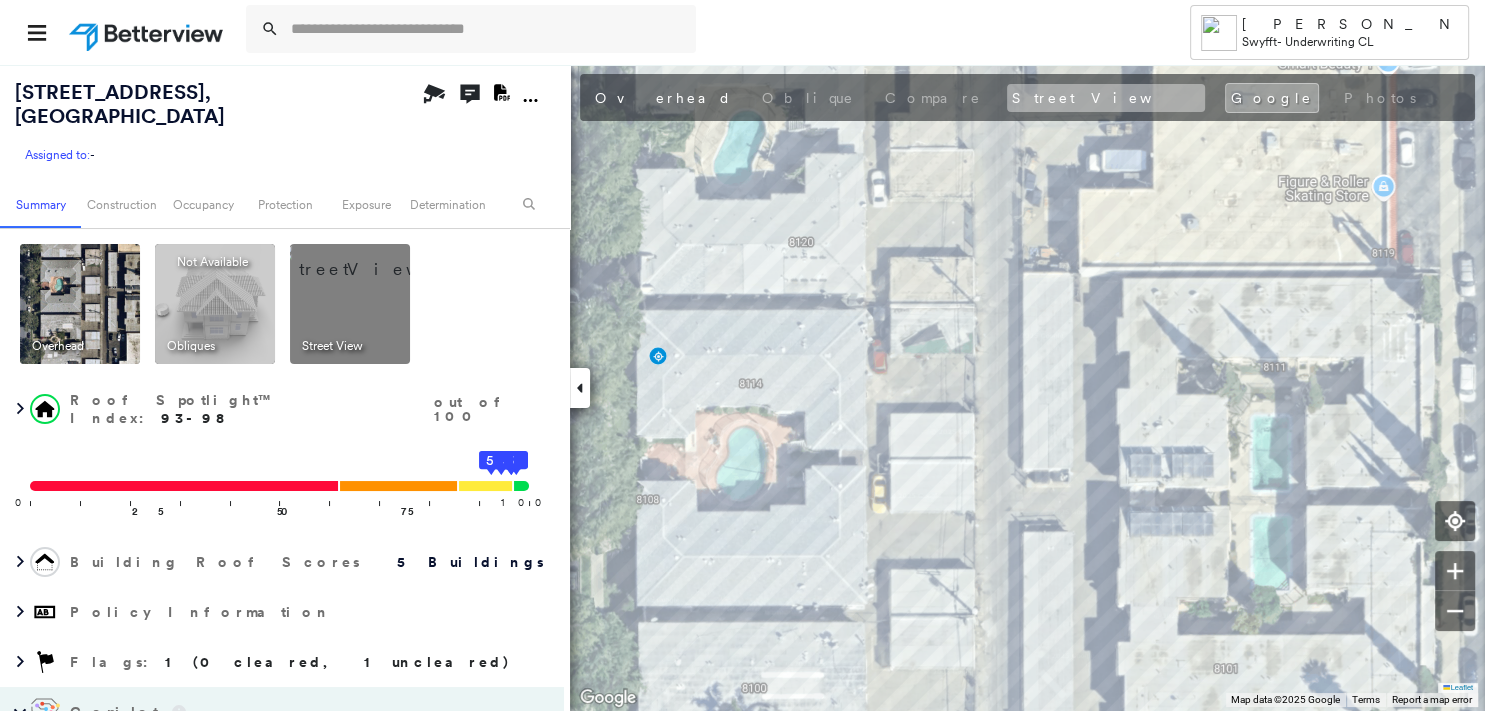 click on "Street View" at bounding box center [1106, 98] 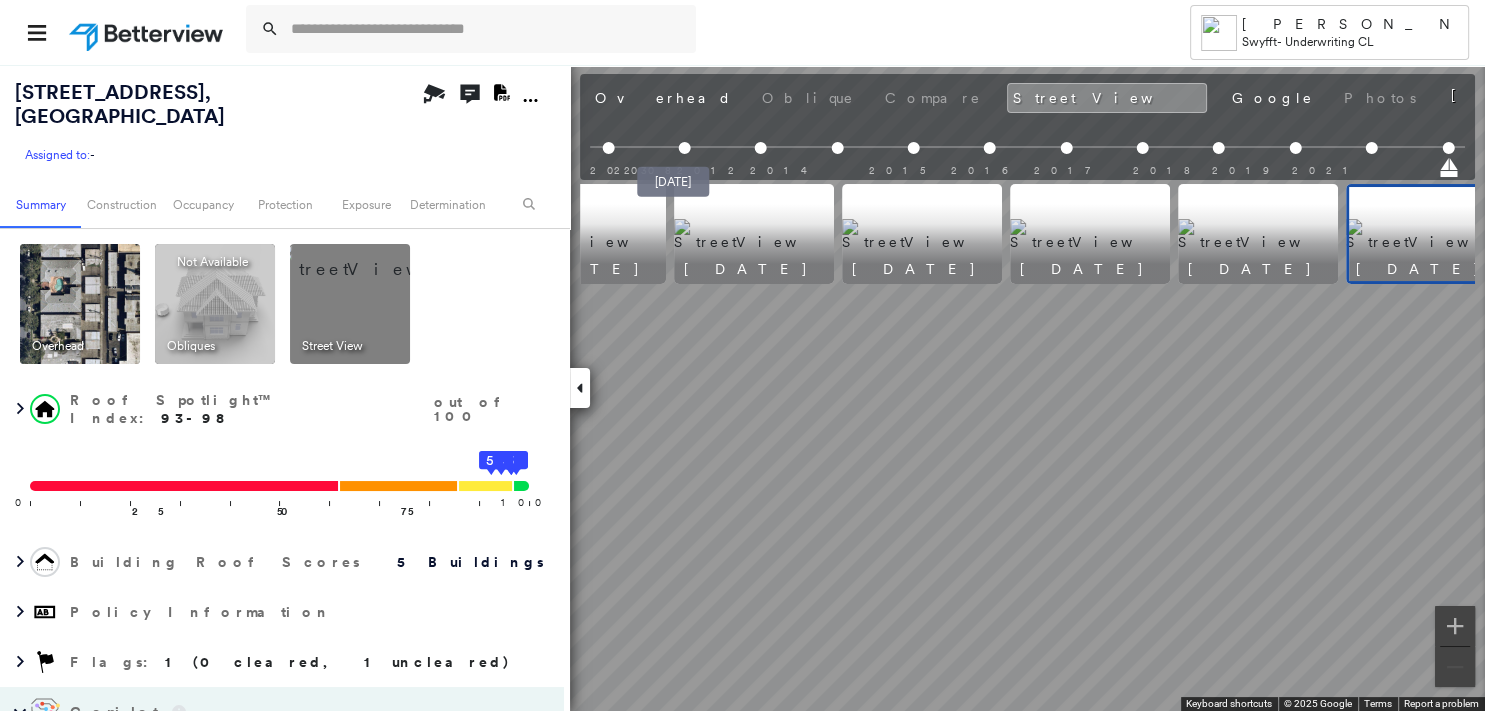 scroll, scrollTop: 0, scrollLeft: 1137, axis: horizontal 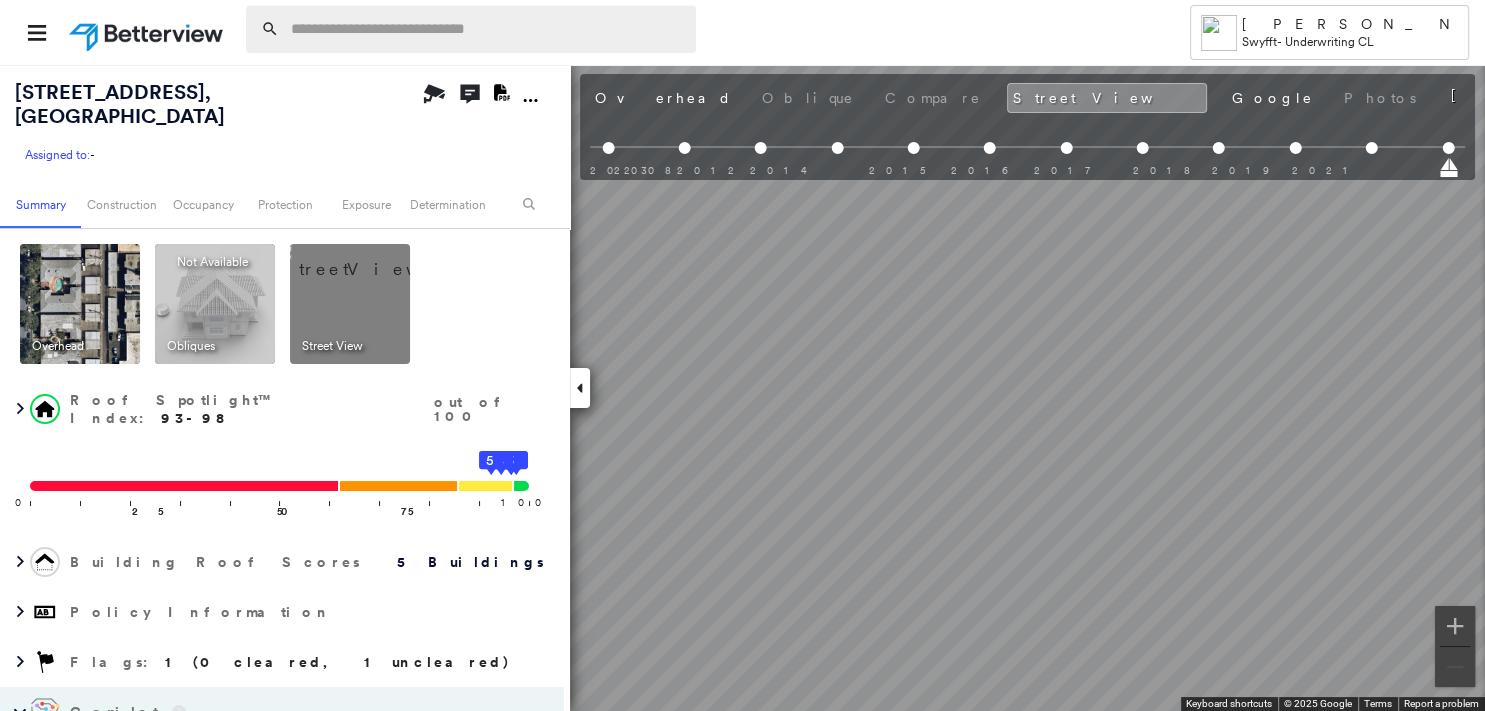 click at bounding box center [487, 29] 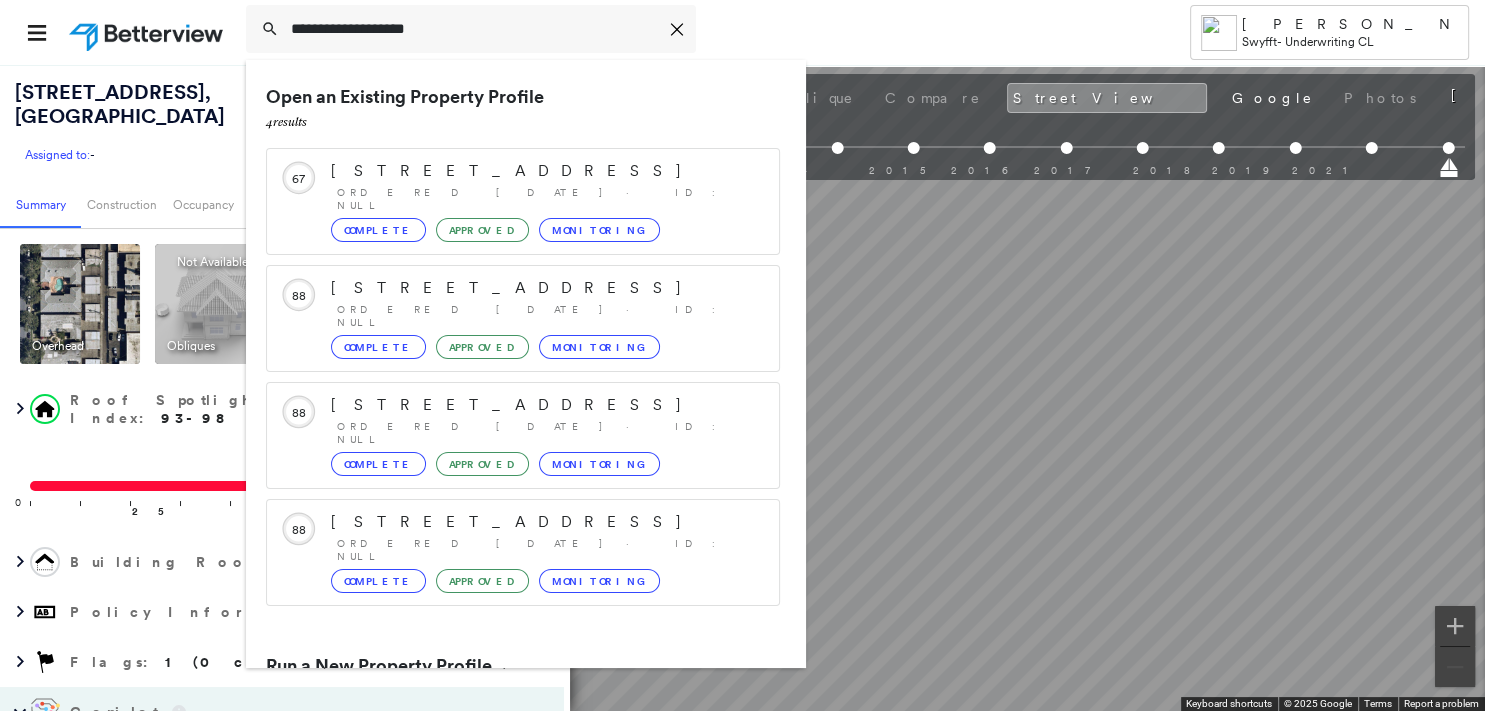 scroll, scrollTop: 98, scrollLeft: 0, axis: vertical 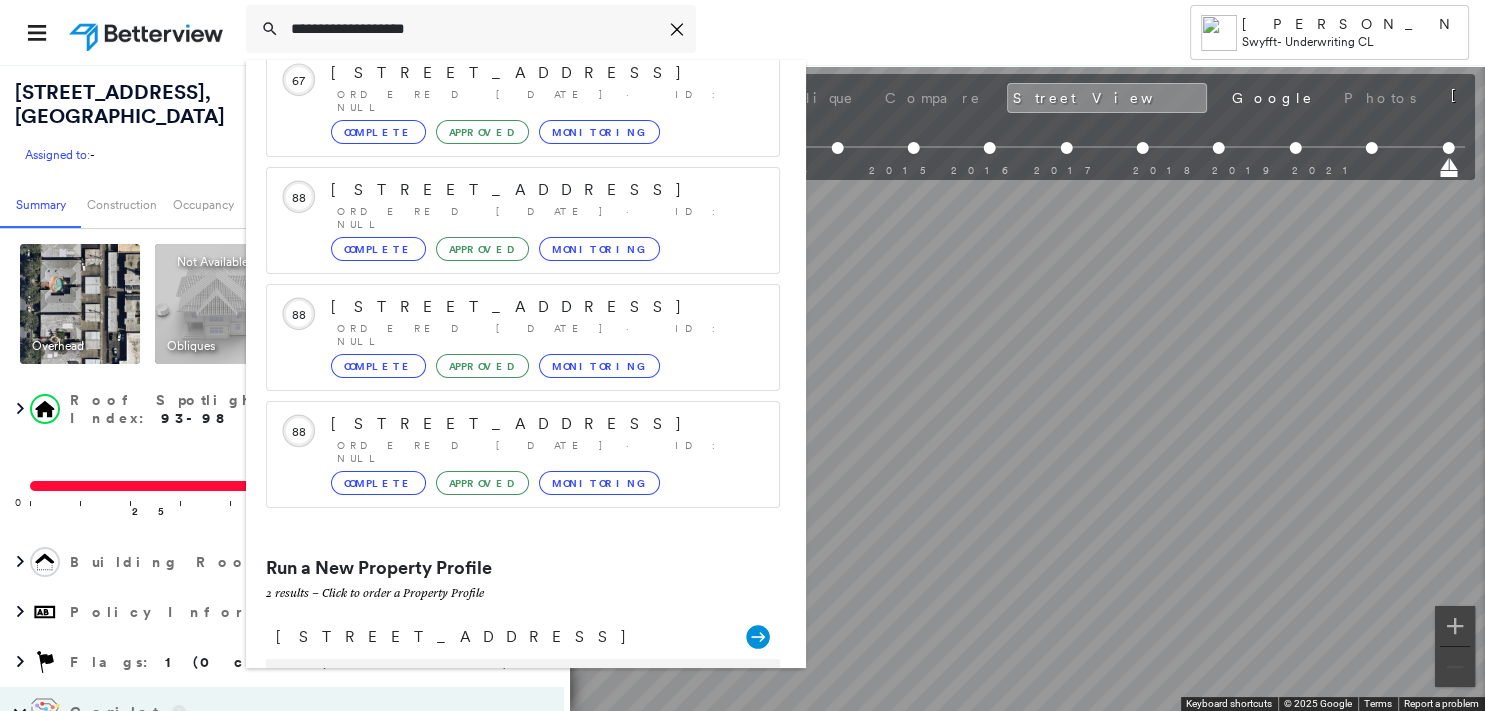type on "**********" 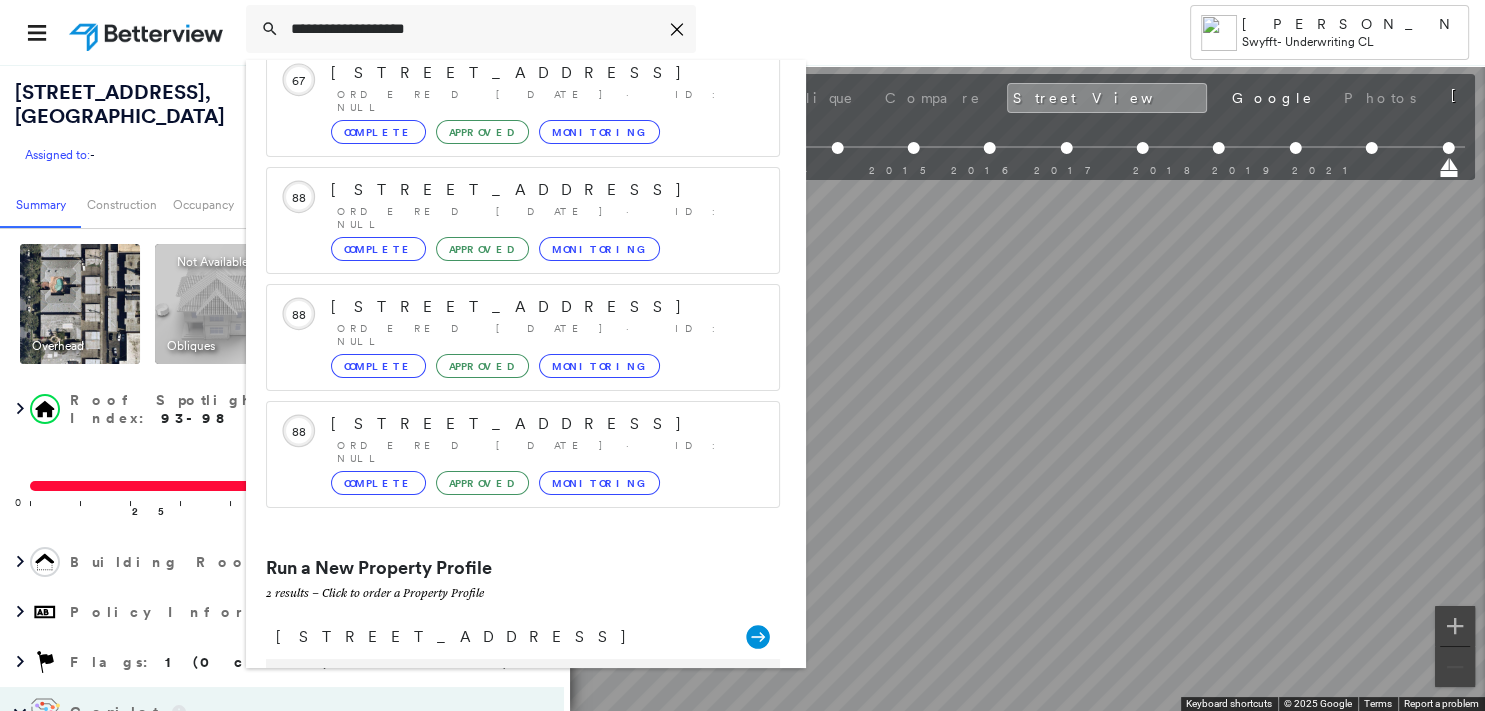click on "[STREET_ADDRESS]" at bounding box center [501, 682] 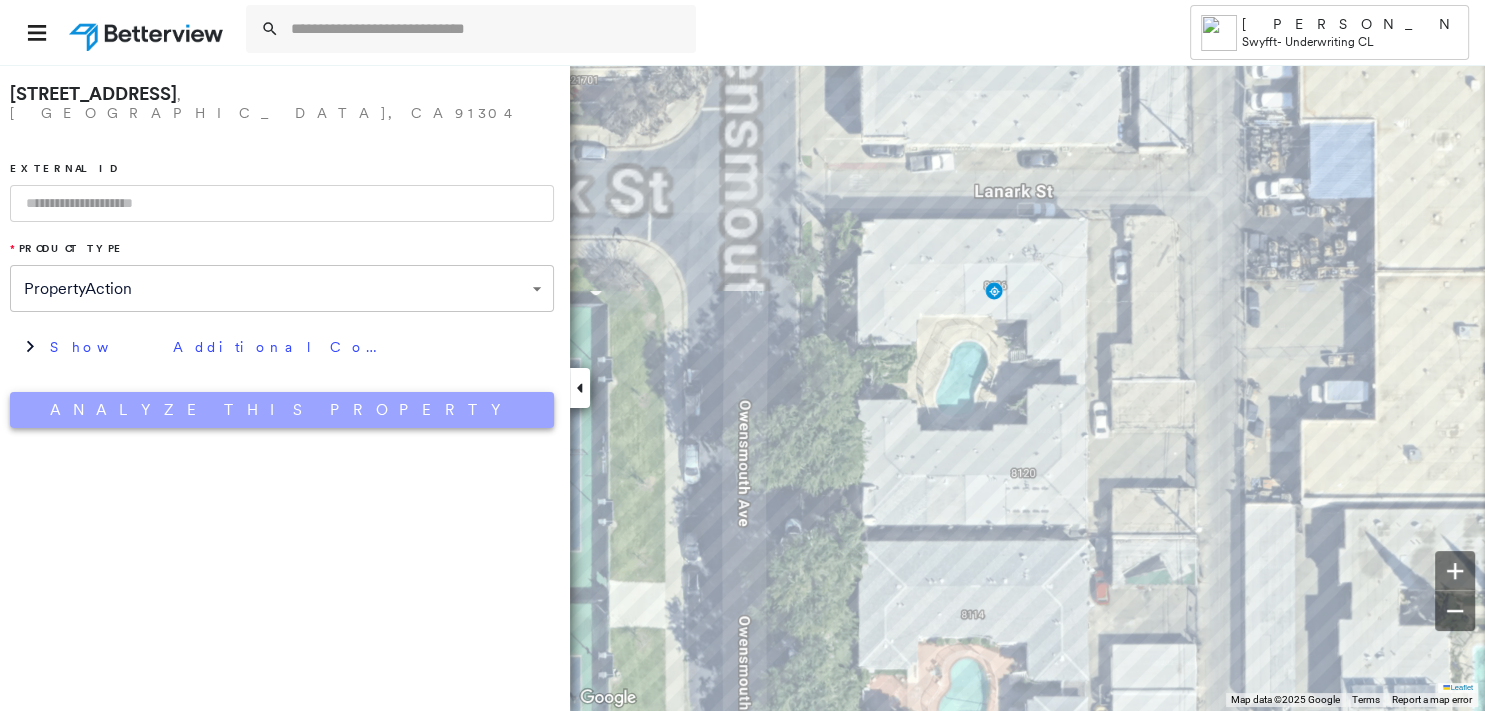 click on "Analyze This Property" at bounding box center (282, 410) 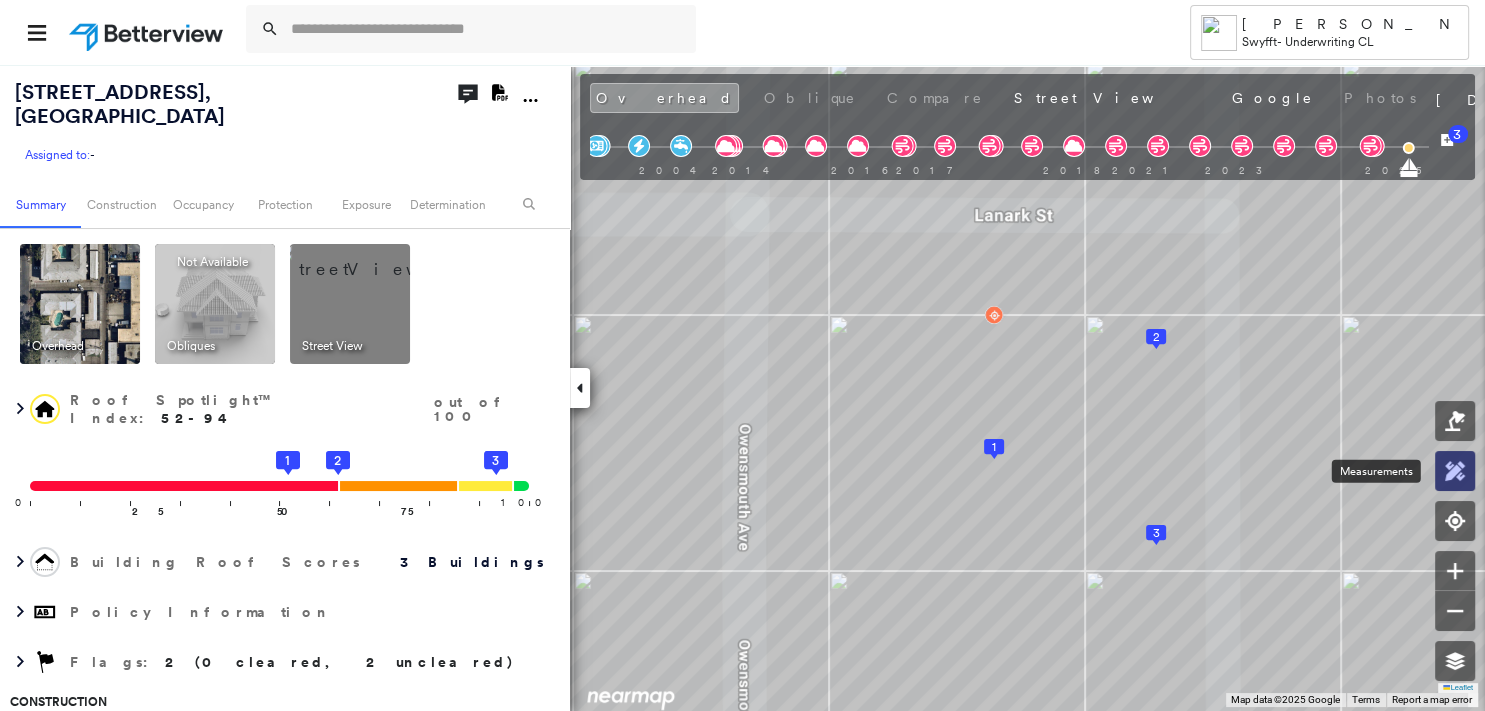 click 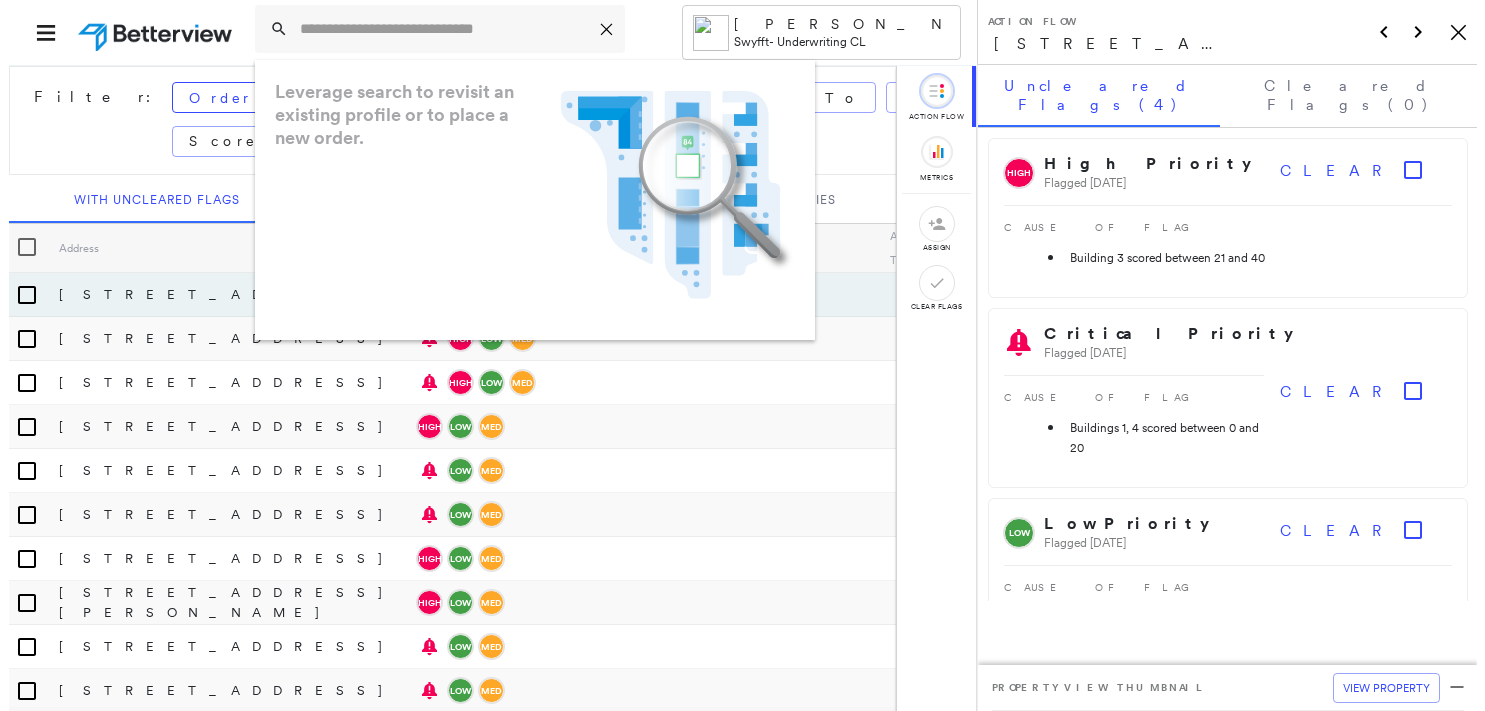 scroll, scrollTop: 0, scrollLeft: 0, axis: both 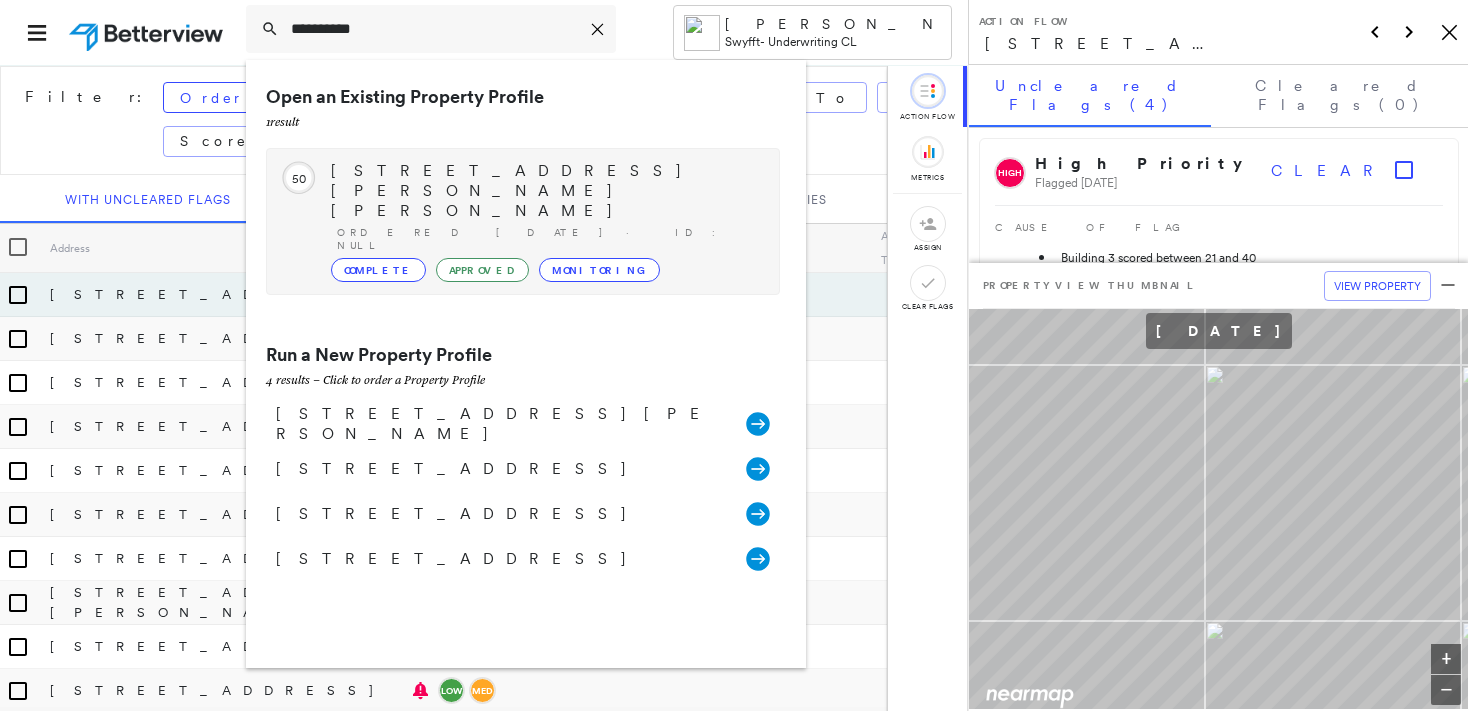 type on "**********" 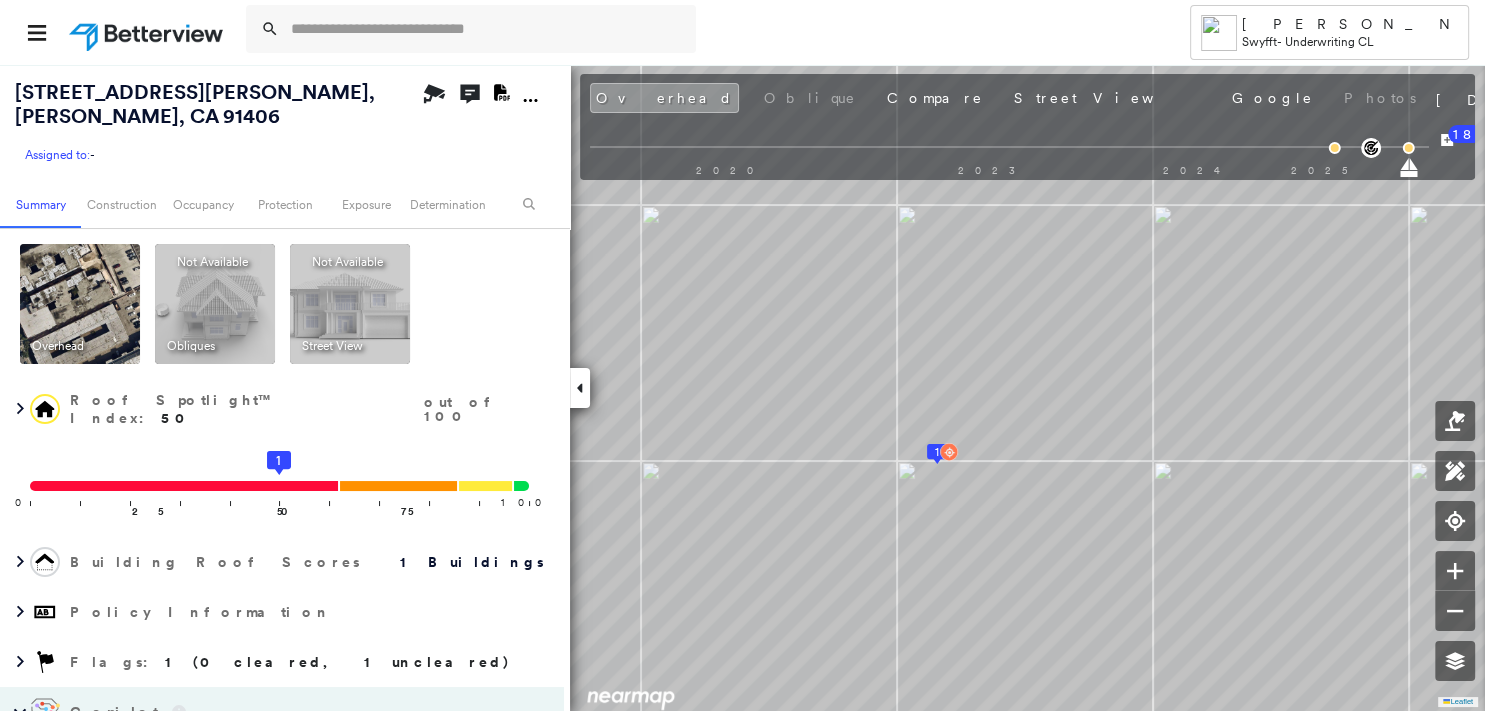 scroll, scrollTop: 0, scrollLeft: 0, axis: both 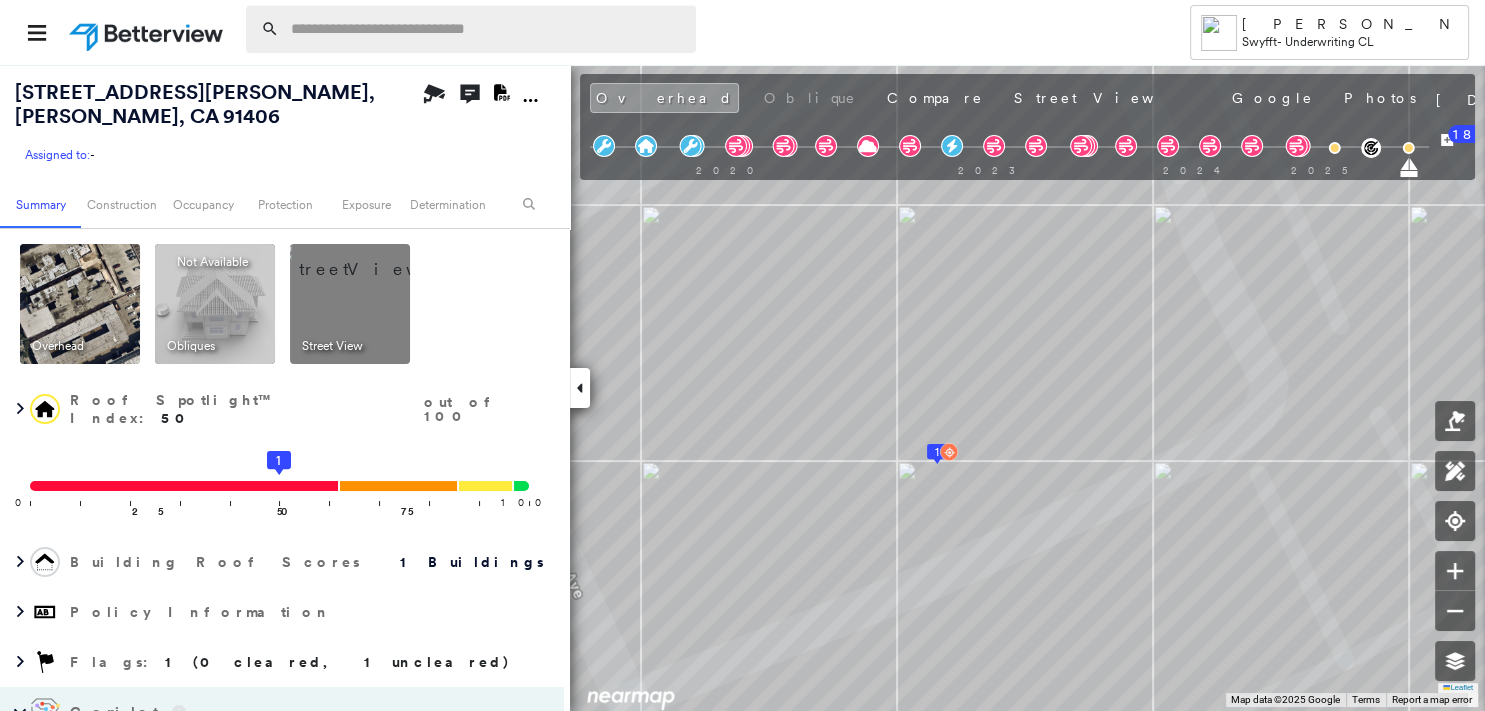 click at bounding box center [487, 29] 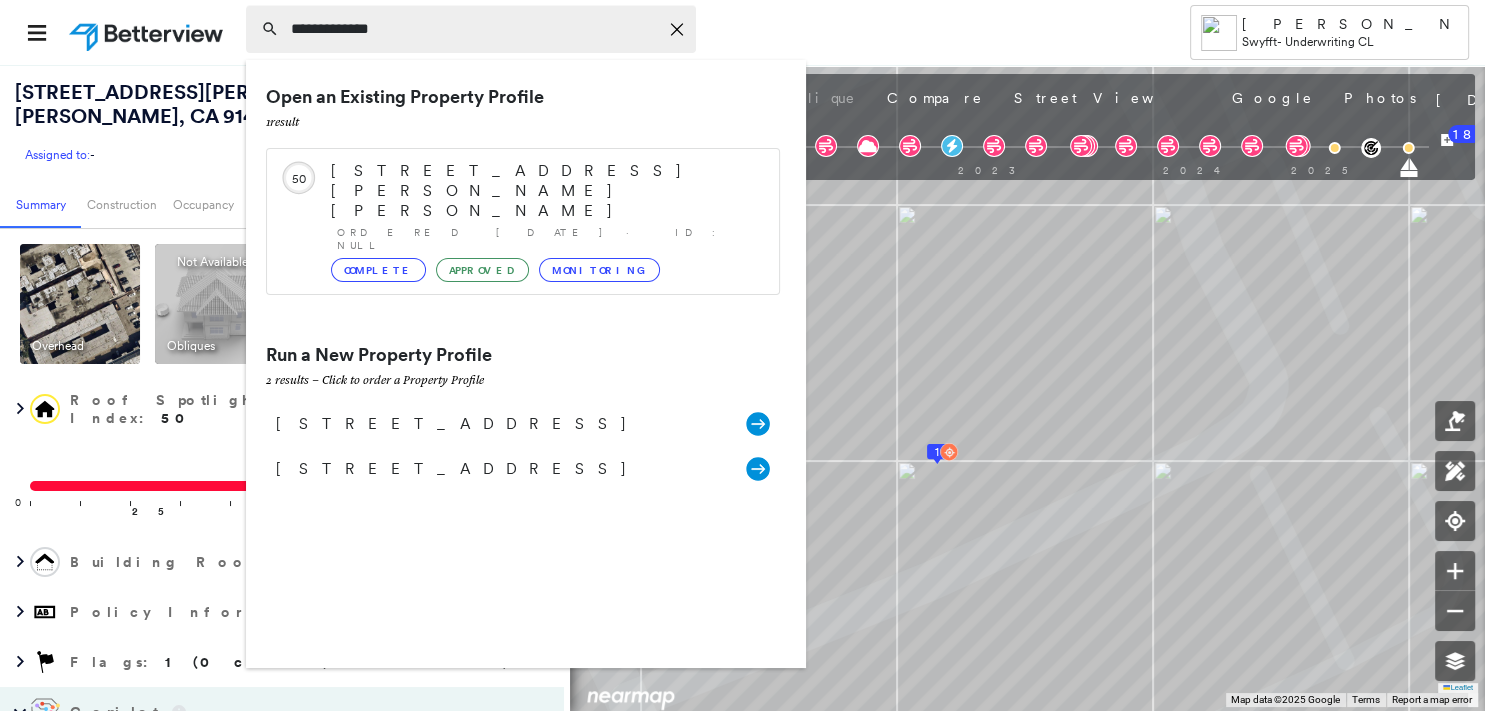 click on "**********" at bounding box center (474, 29) 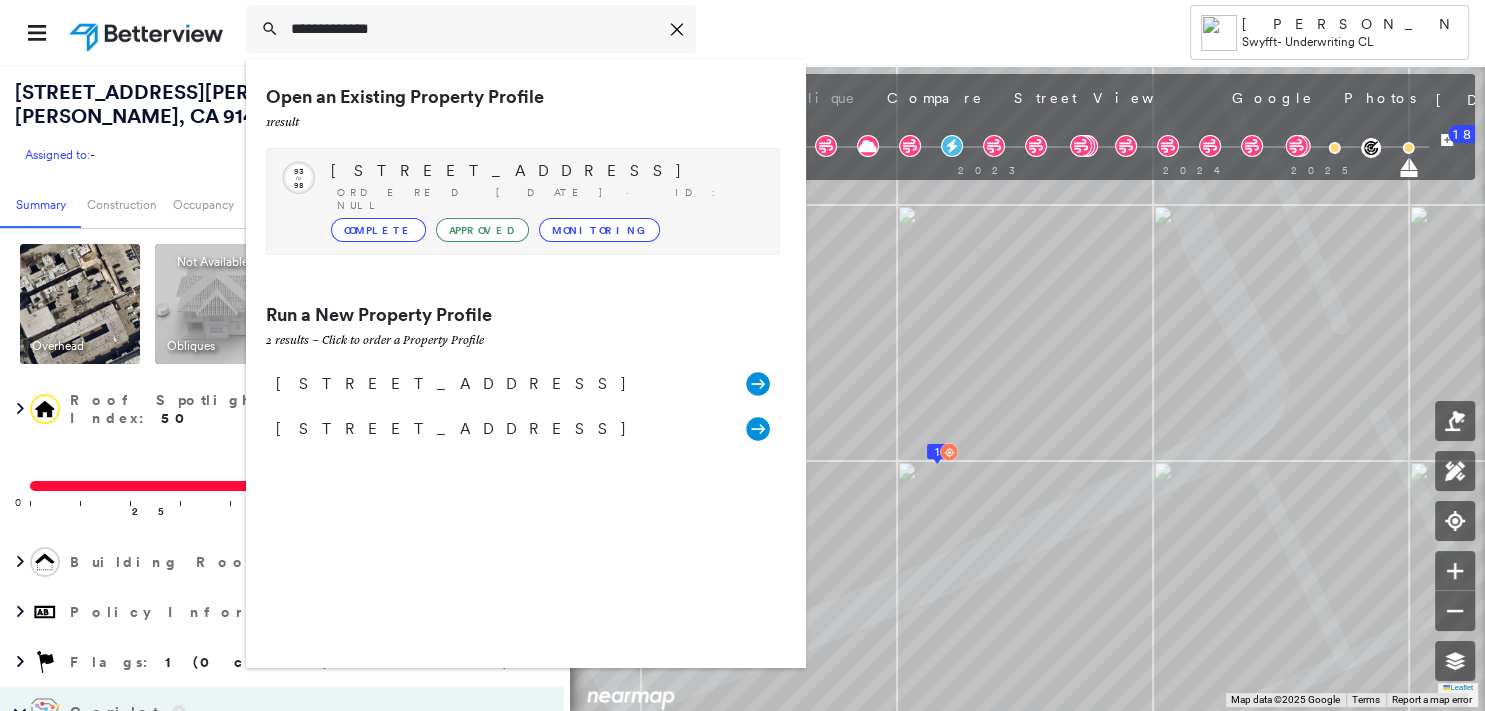 type on "**********" 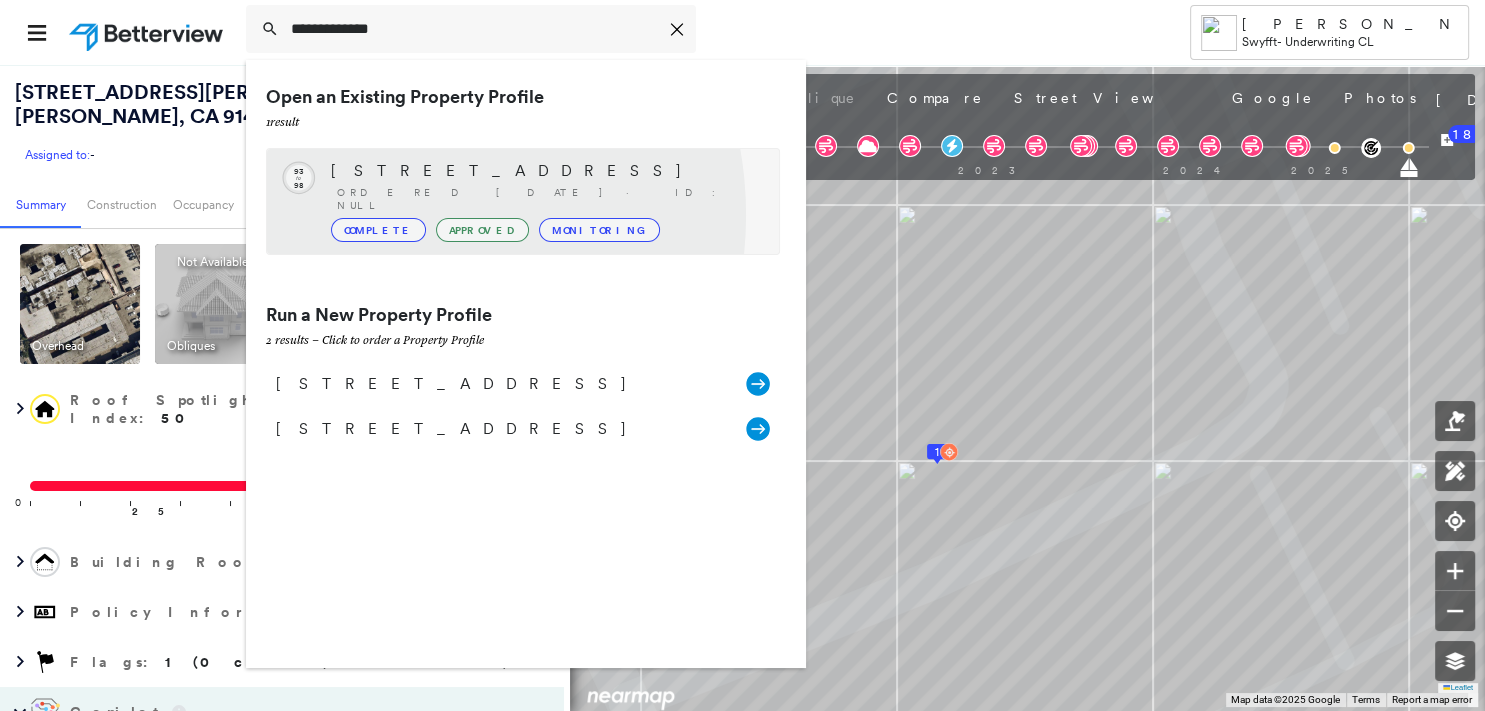 click on "Complete" at bounding box center (378, 230) 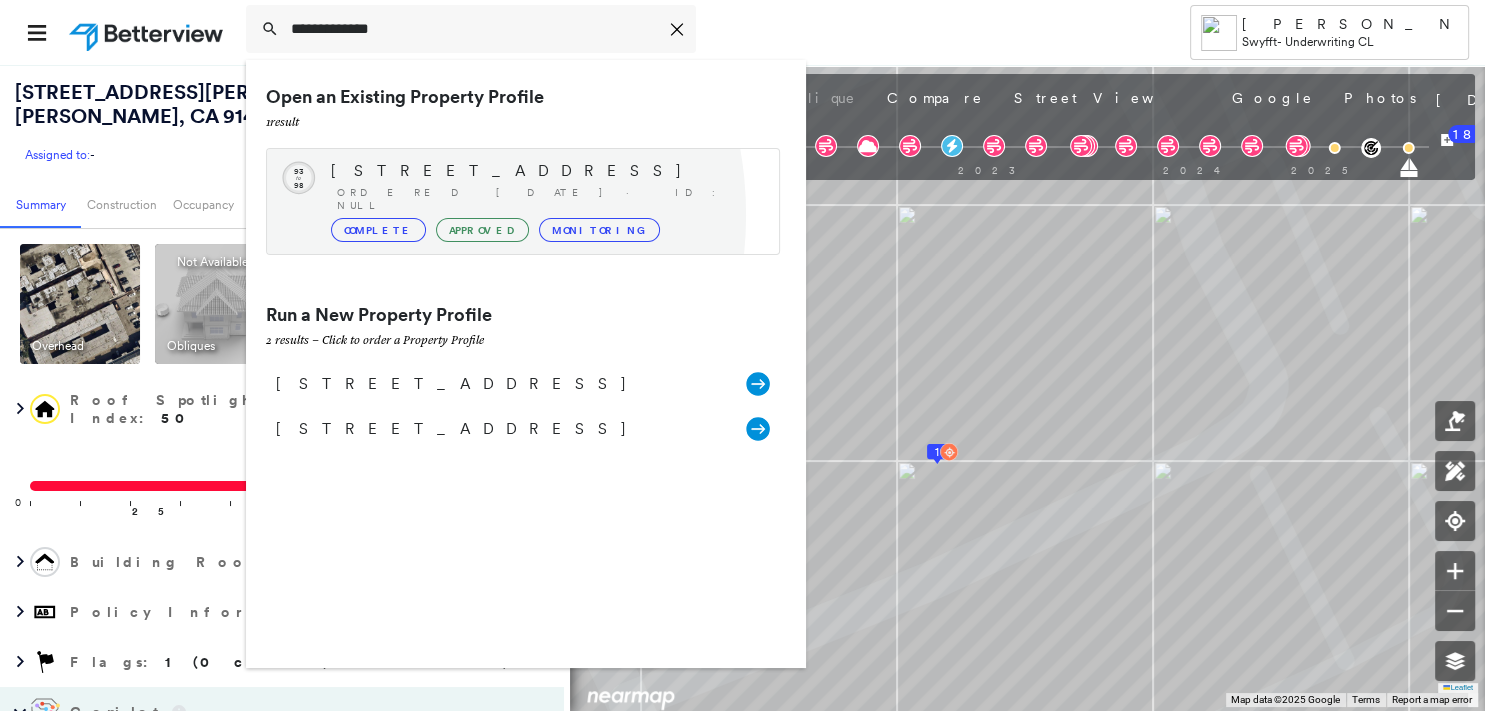 type 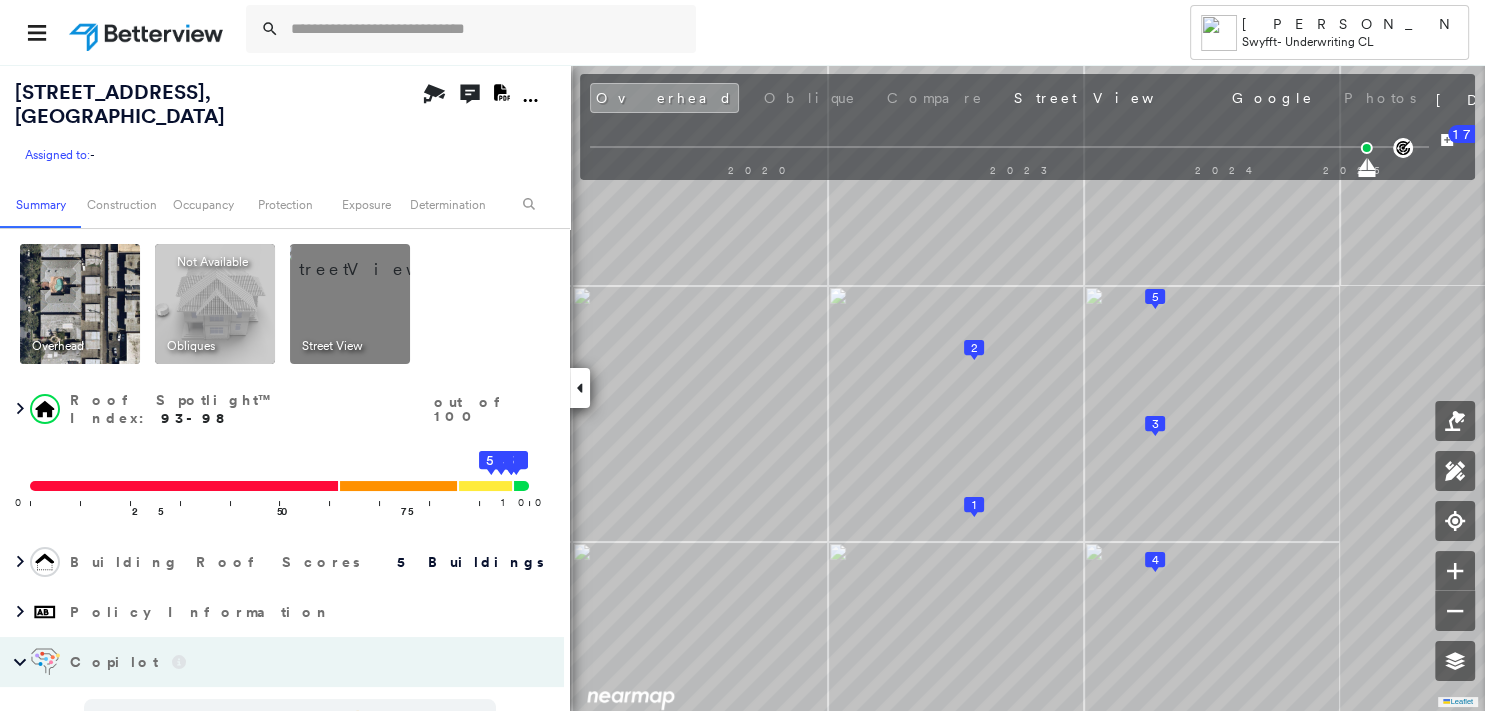 scroll, scrollTop: 36, scrollLeft: 0, axis: vertical 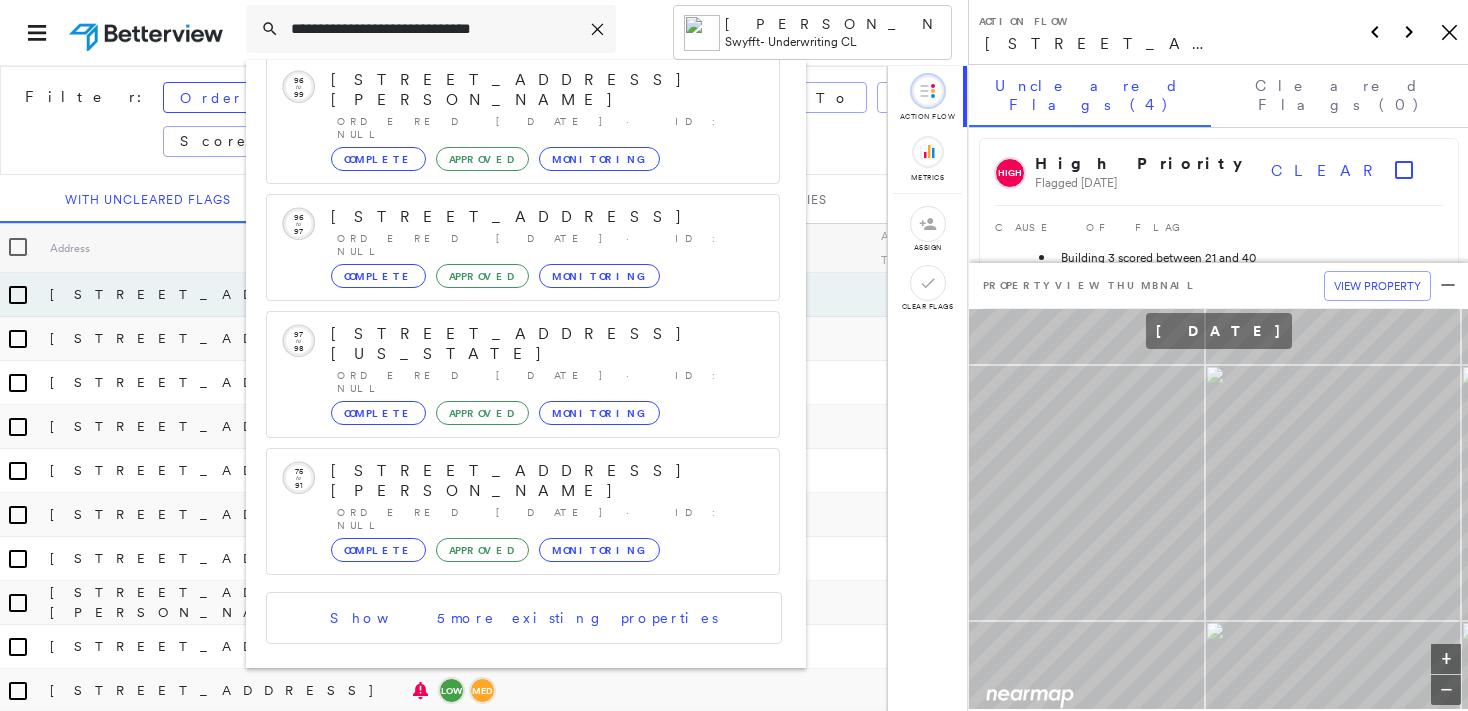 type on "**********" 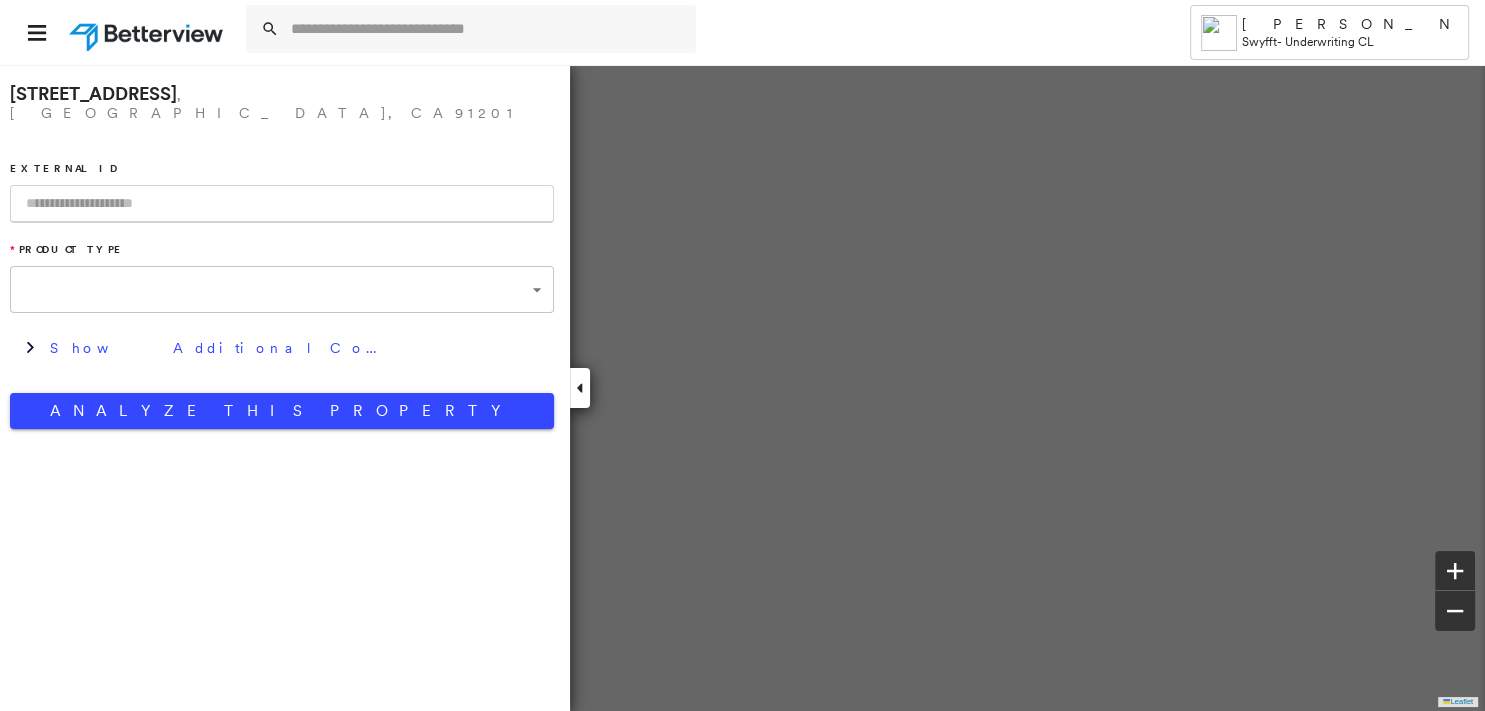 type on "**********" 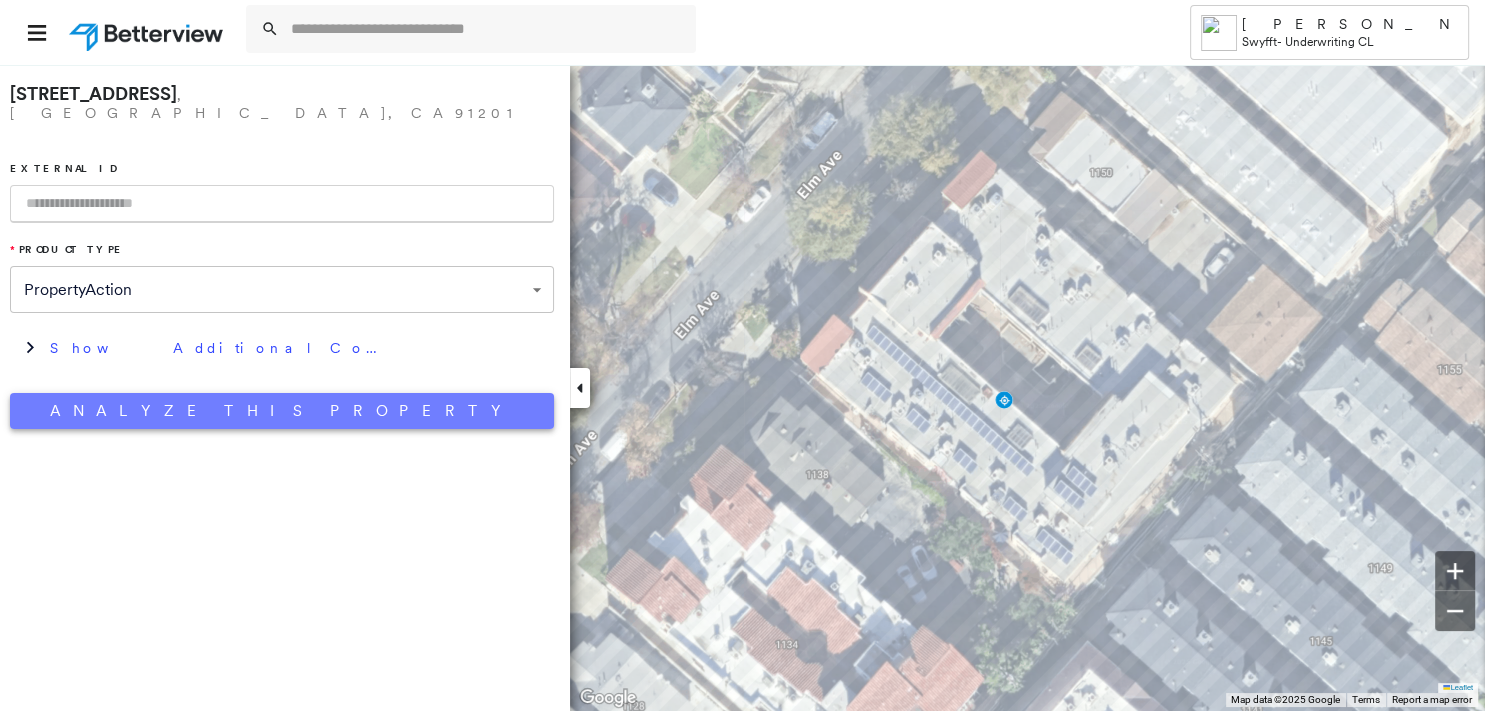 click on "Analyze This Property" at bounding box center (282, 411) 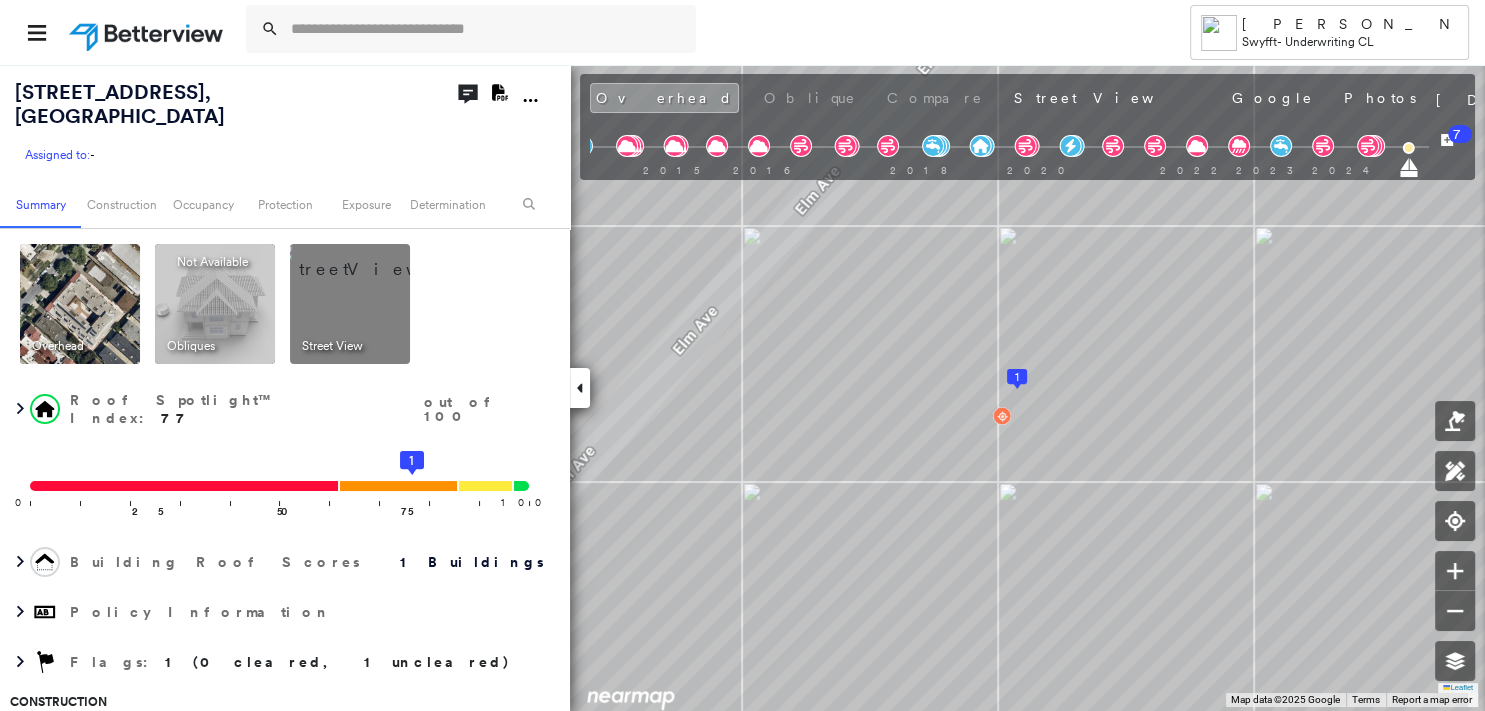 click 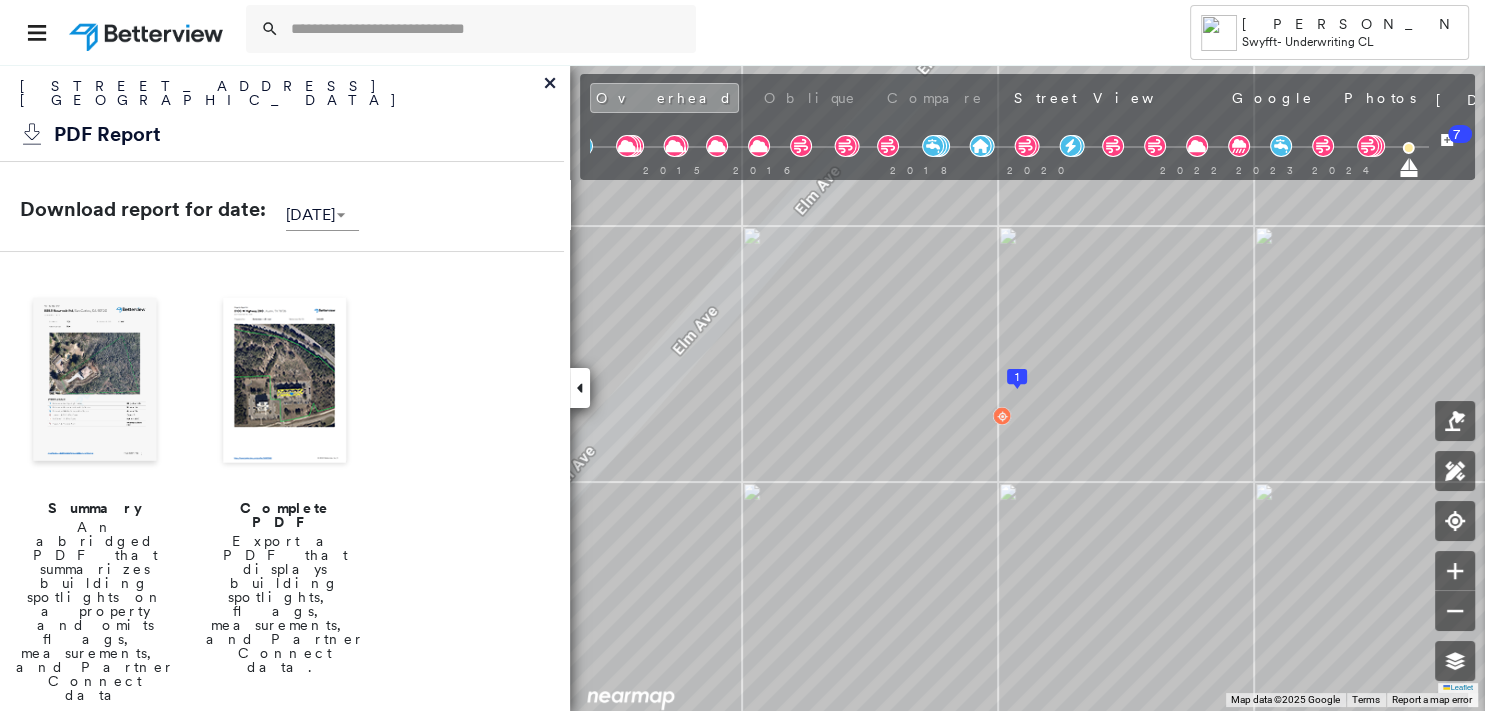 click at bounding box center [95, 382] 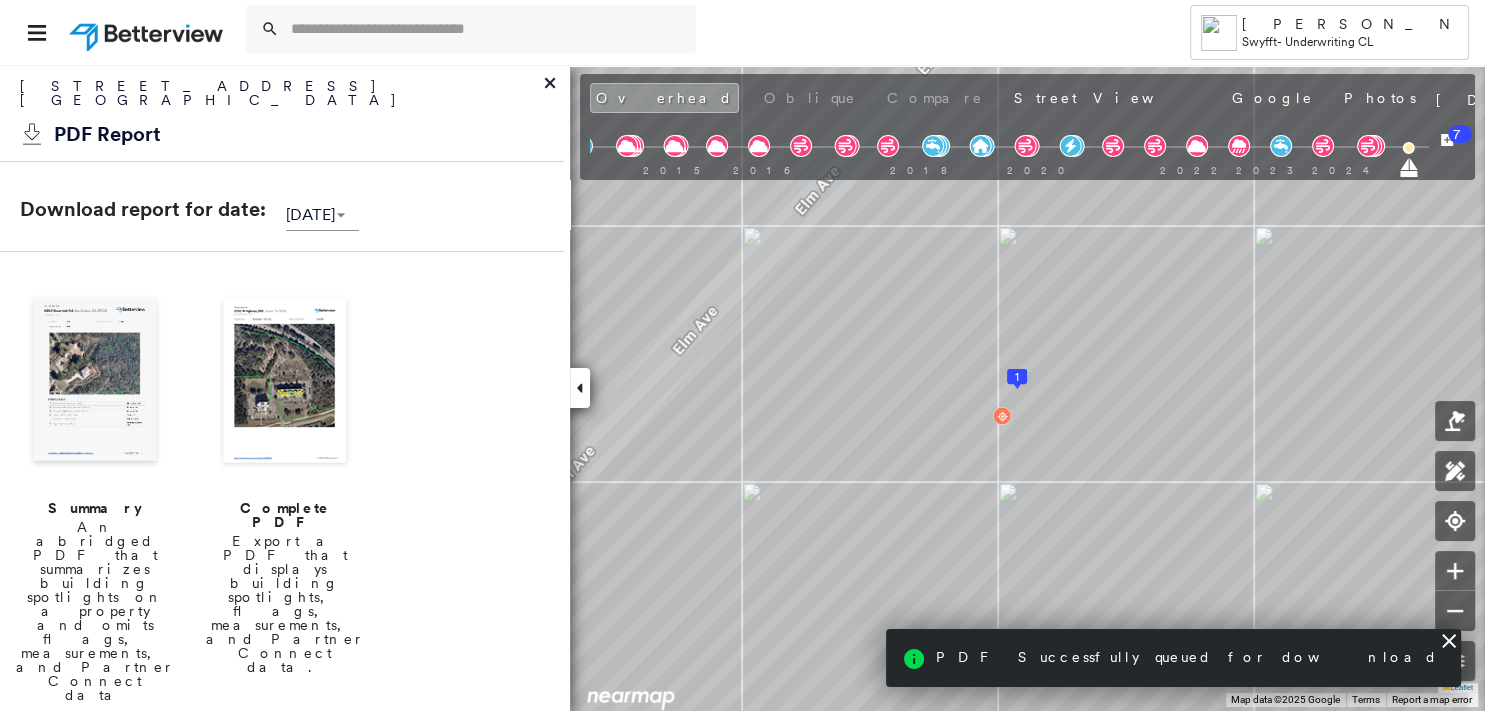 click at bounding box center [95, 382] 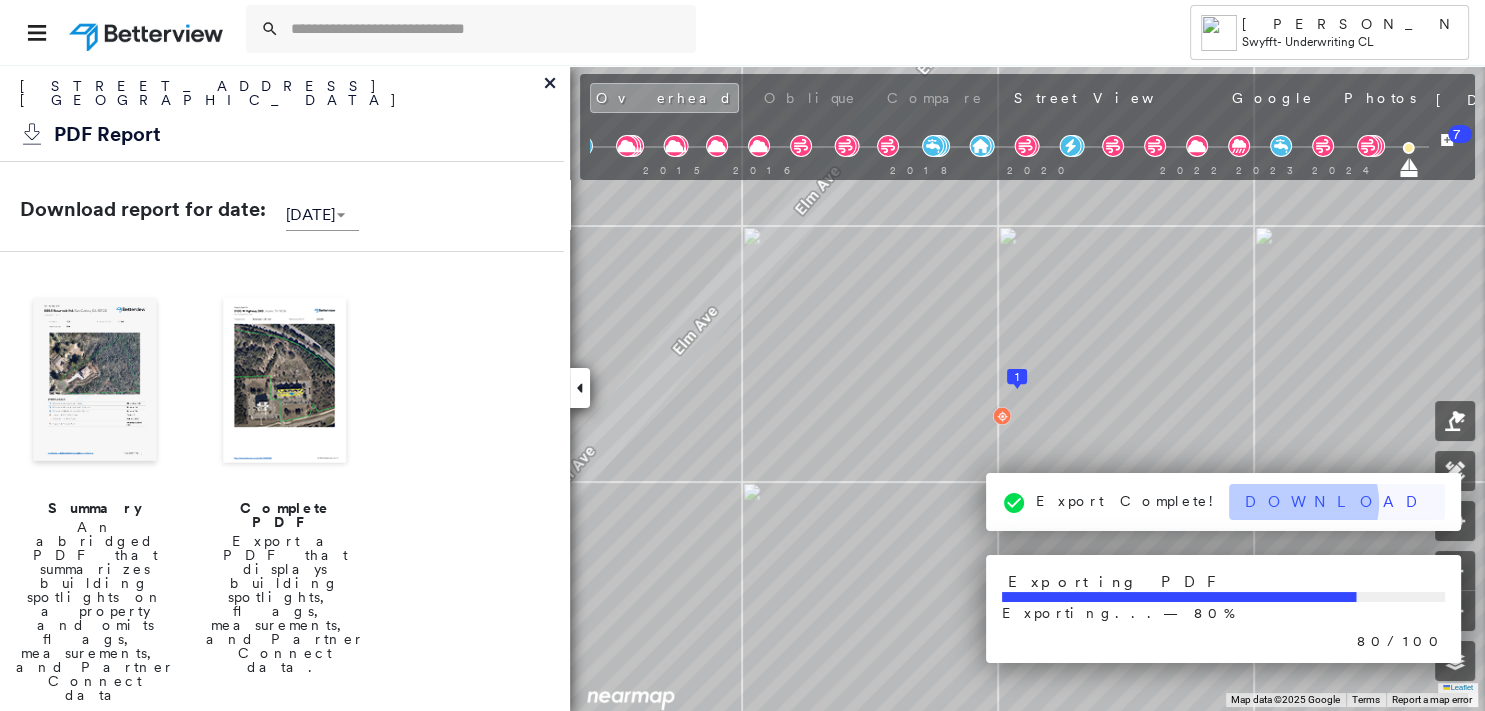 click on "Download" at bounding box center (1337, 502) 